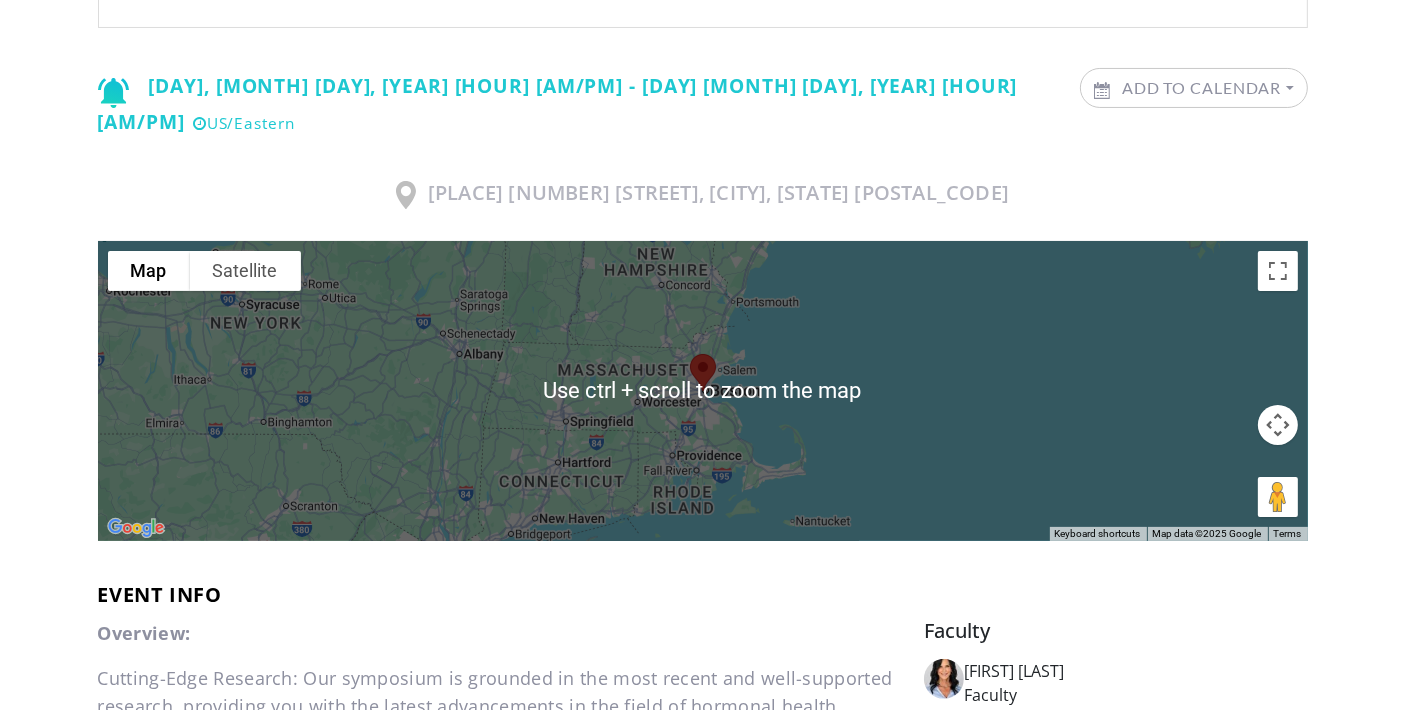 scroll, scrollTop: 0, scrollLeft: 0, axis: both 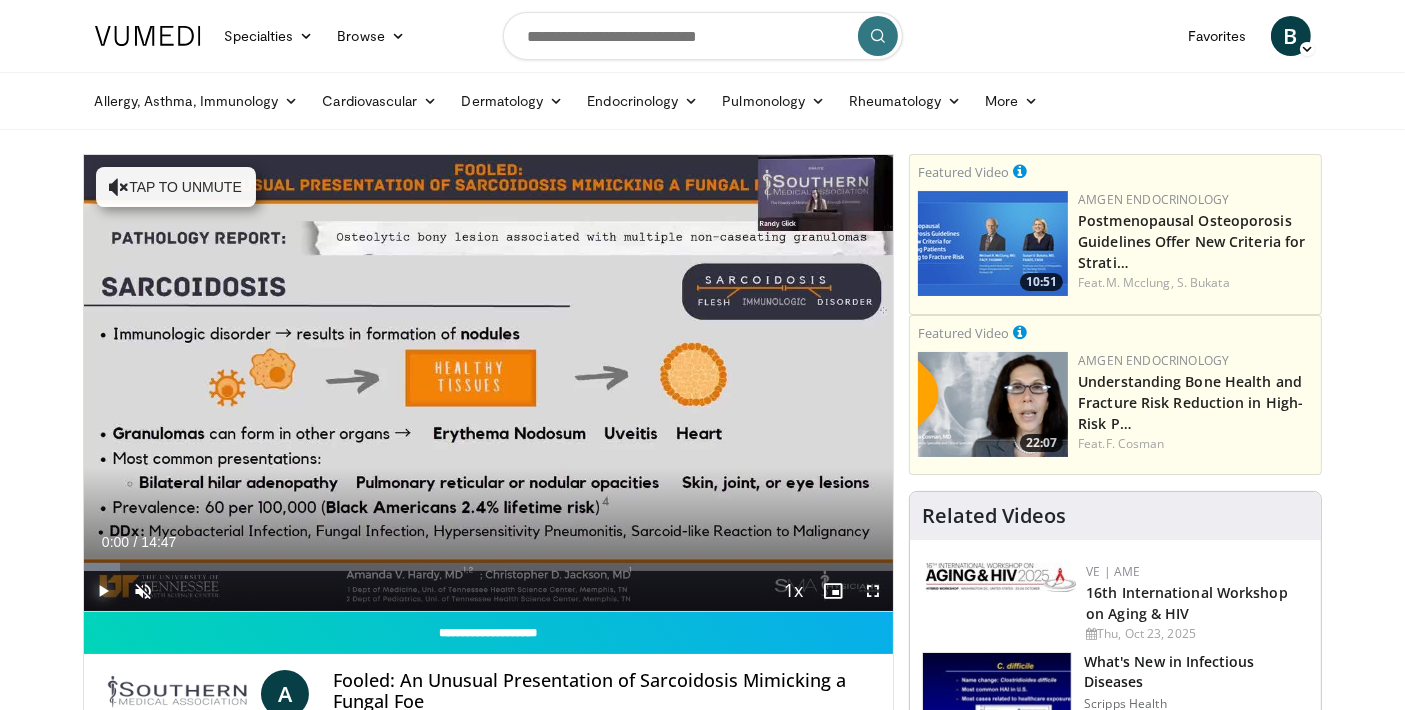 click at bounding box center [104, 591] 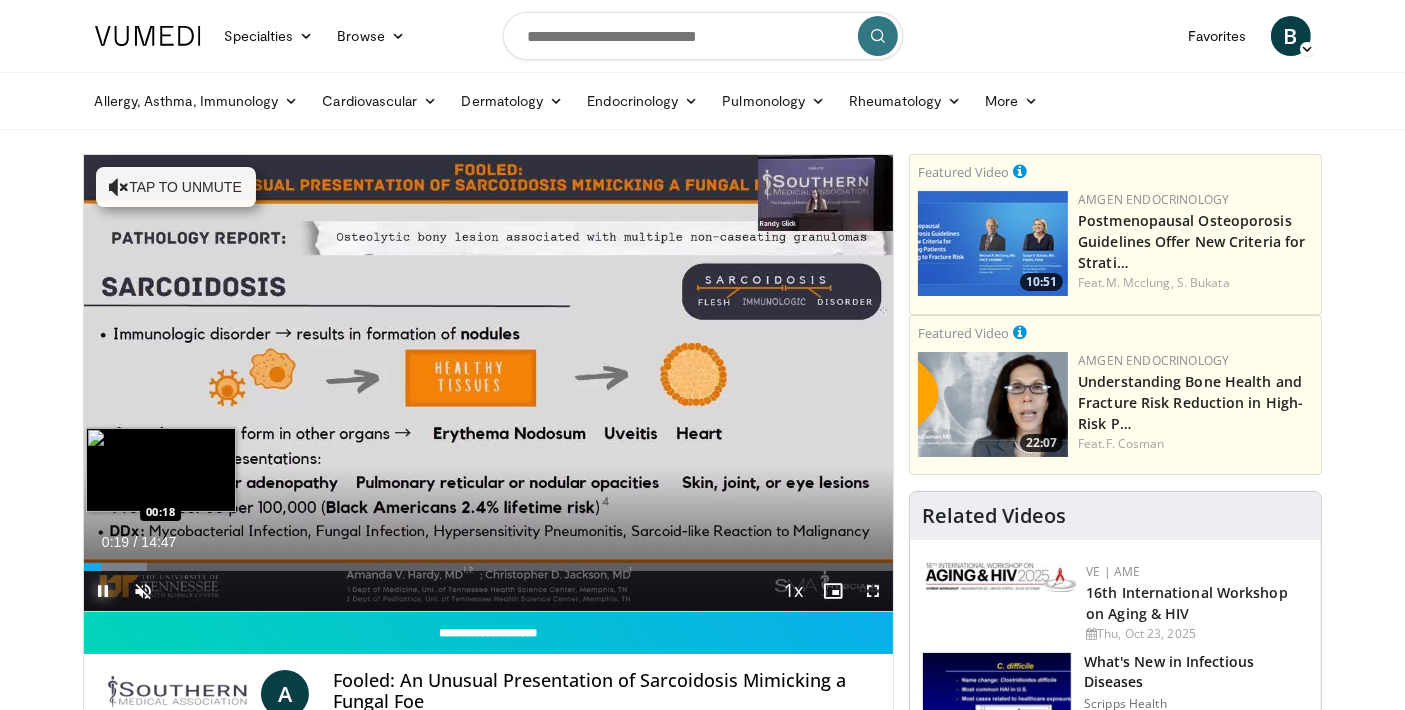click on "00:19" at bounding box center (93, 567) 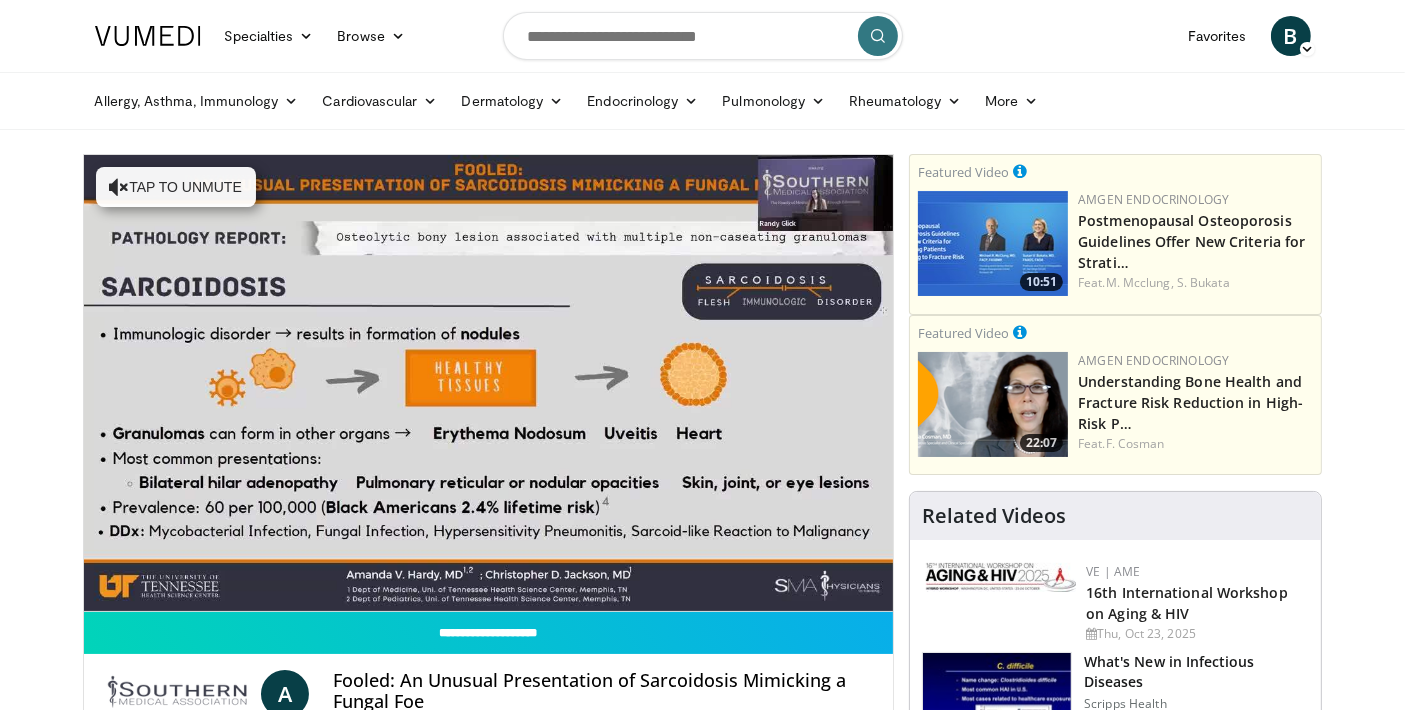 click on "10 seconds
Tap to unmute" at bounding box center [489, 383] 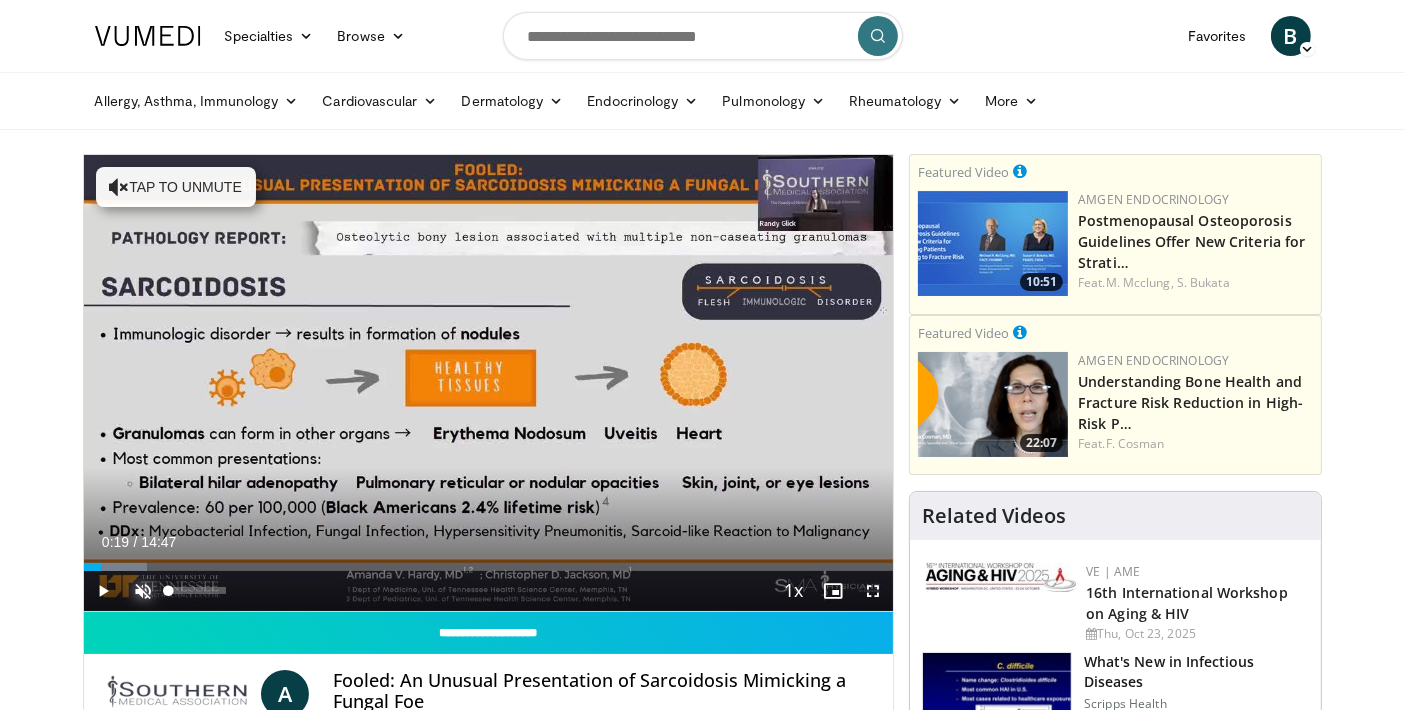 click at bounding box center [144, 591] 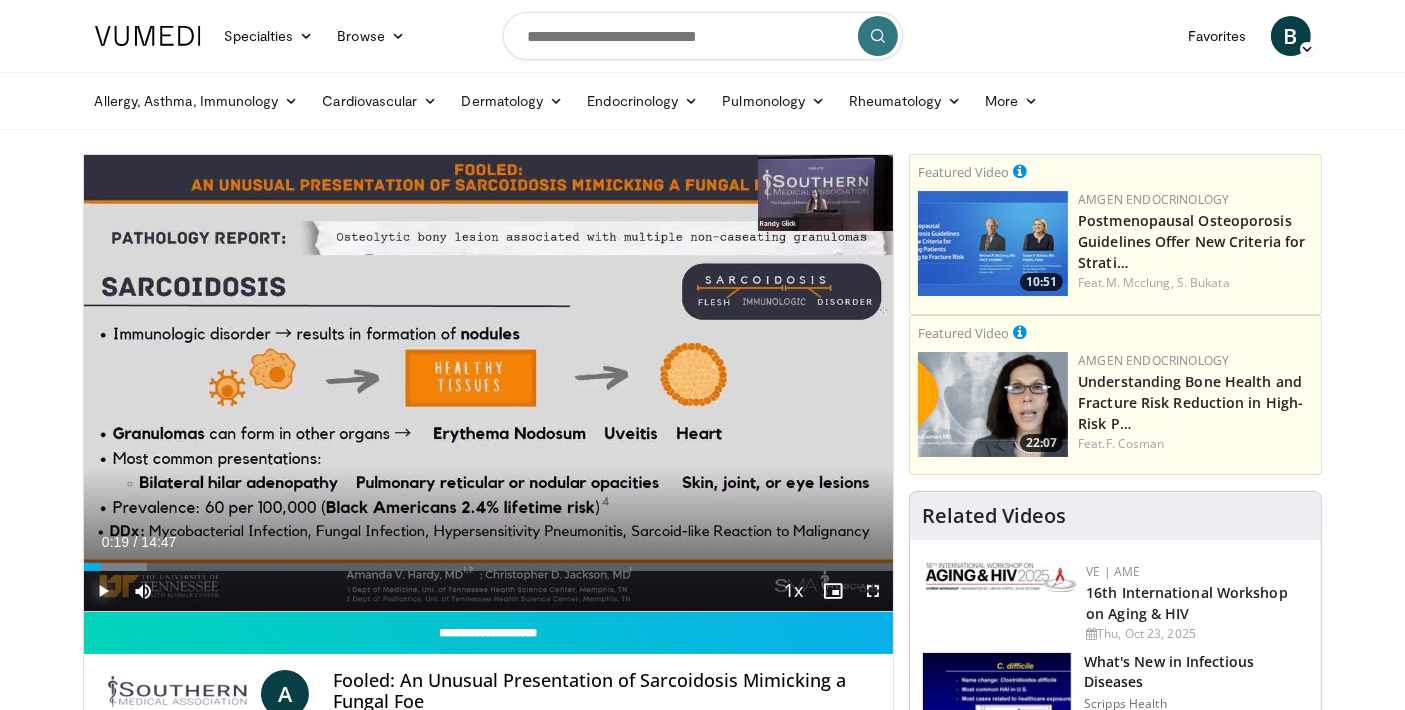 click at bounding box center [104, 591] 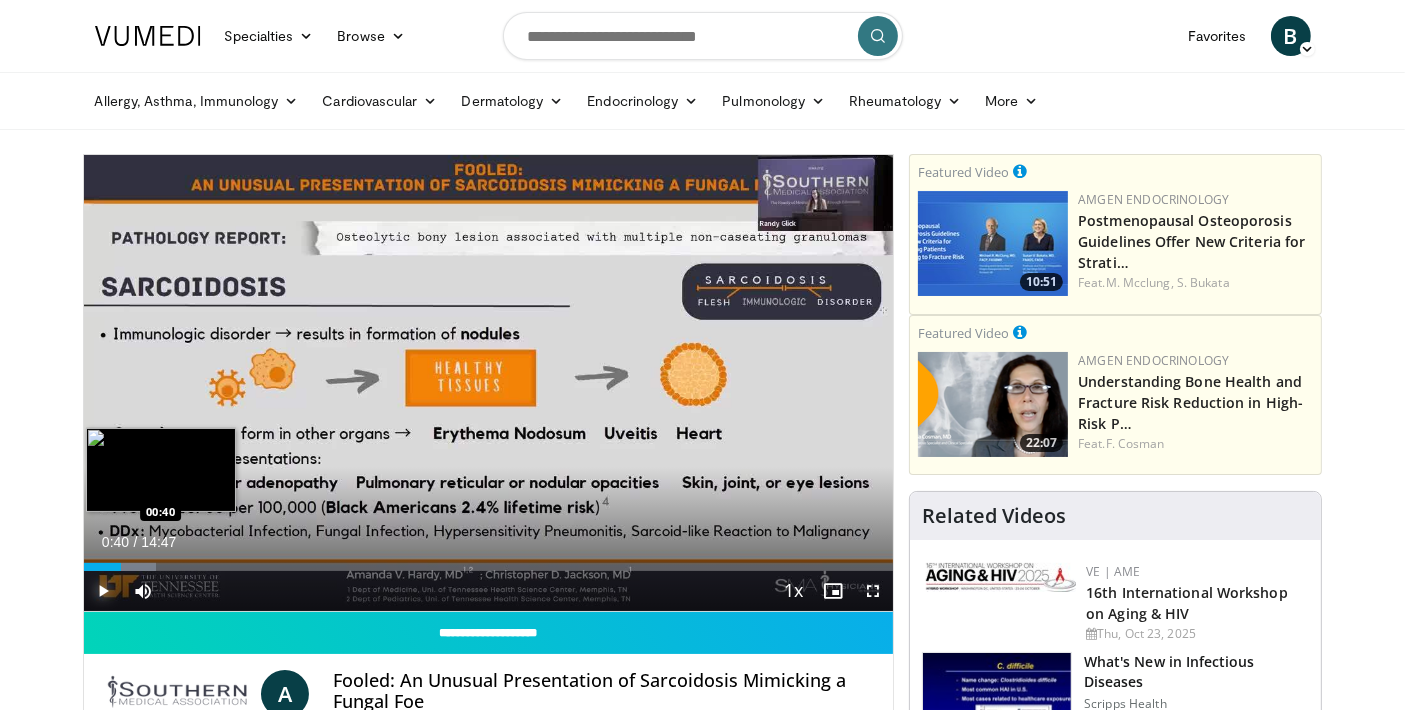 click at bounding box center [120, 567] 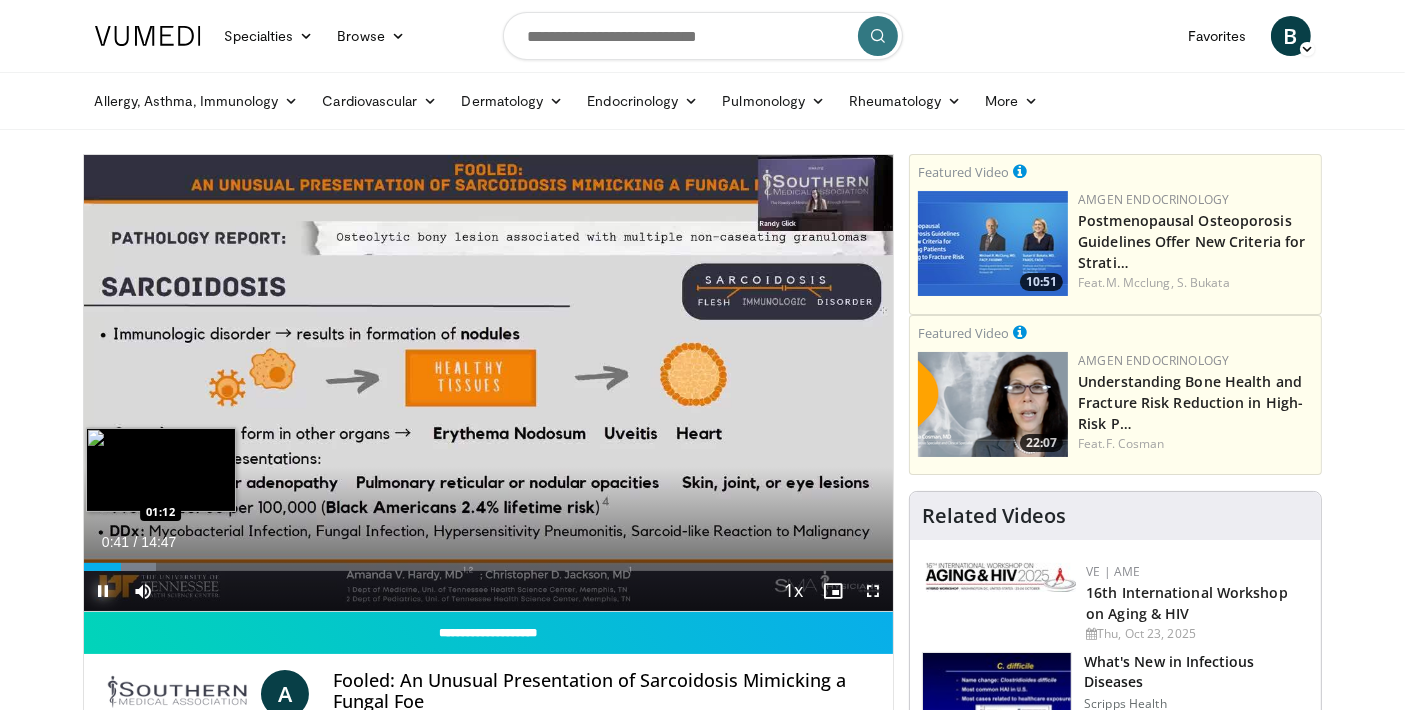 click at bounding box center [124, 567] 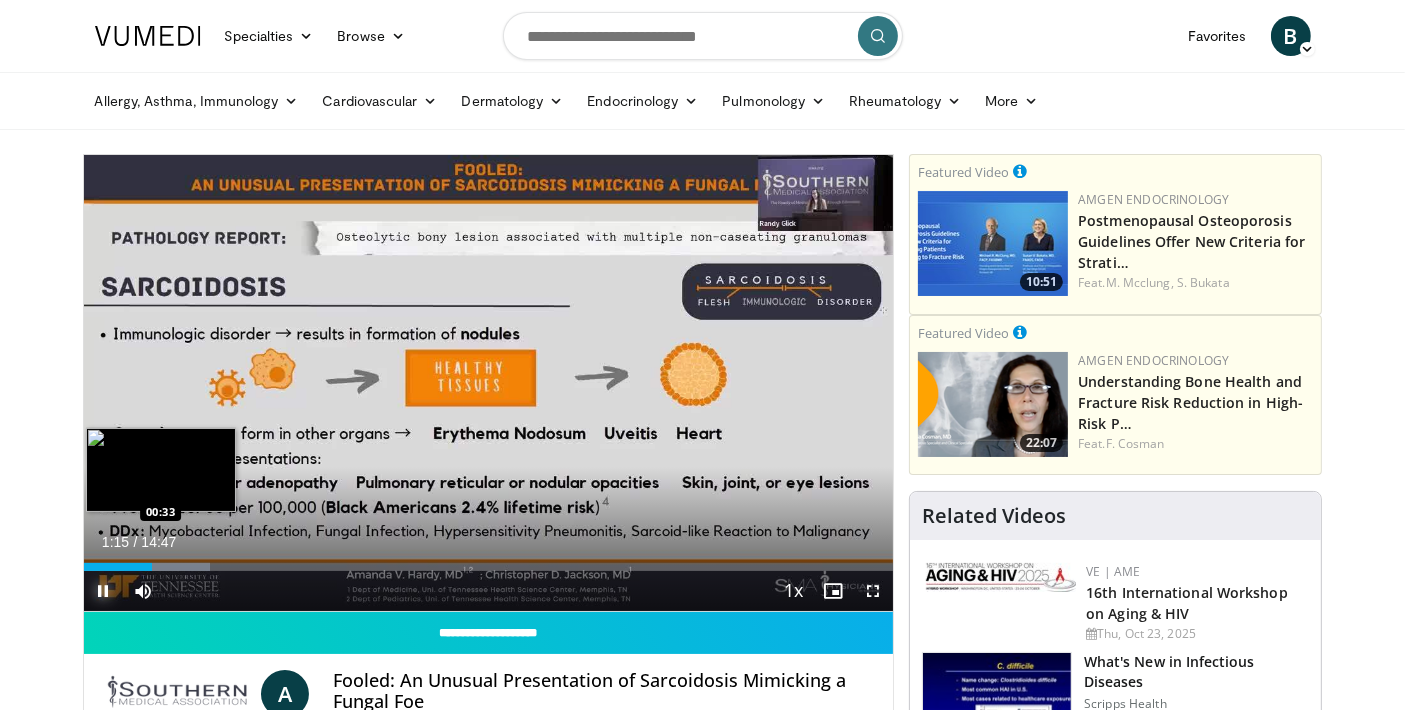 click on "Loaded :  15.64% 01:15 00:33" at bounding box center [489, 567] 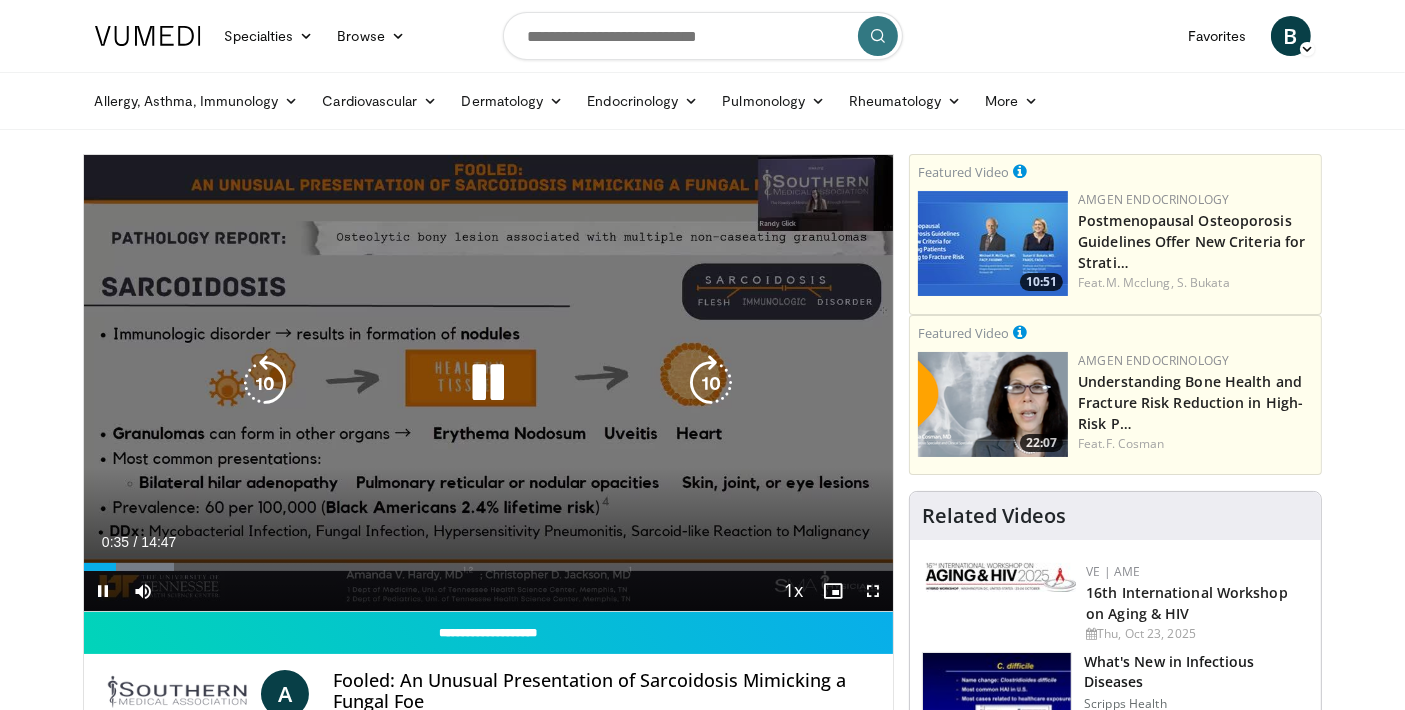 click on "10 seconds
Tap to unmute" at bounding box center (489, 383) 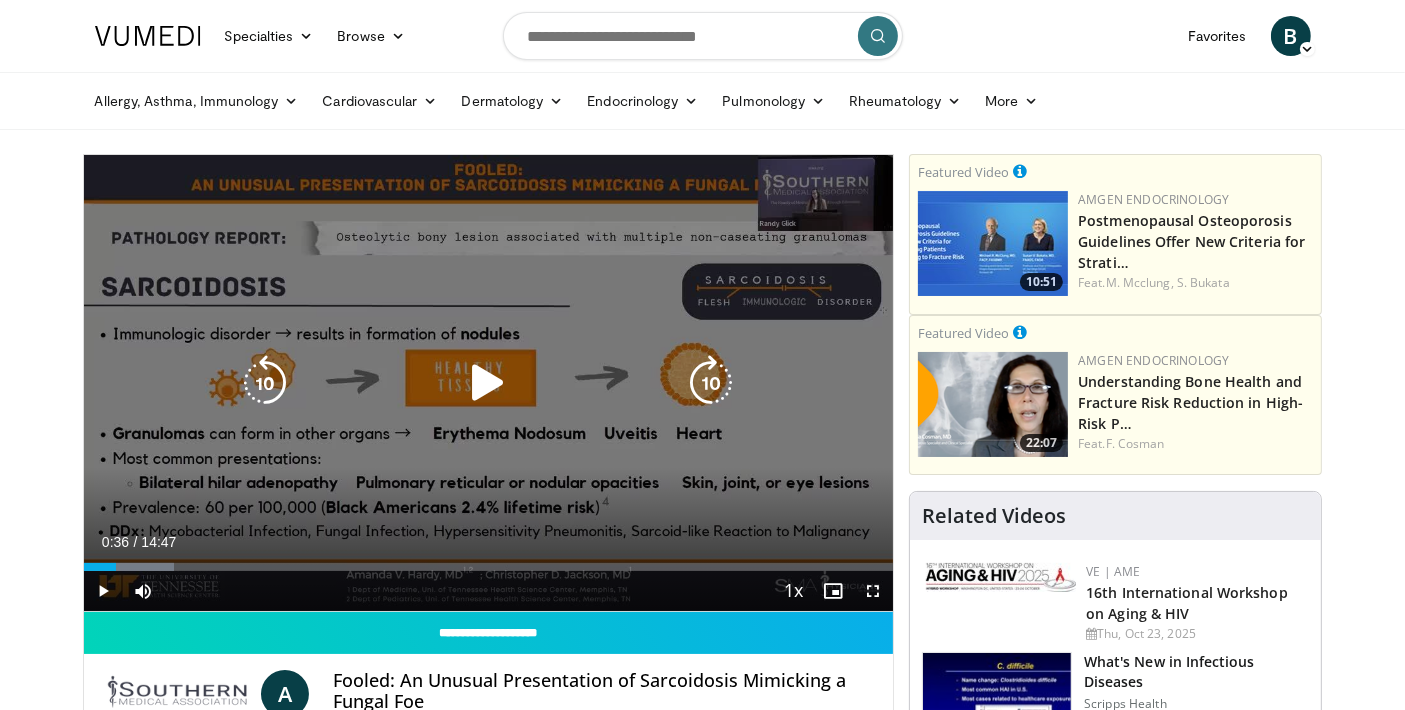 click on "10 seconds
Tap to unmute" at bounding box center (489, 383) 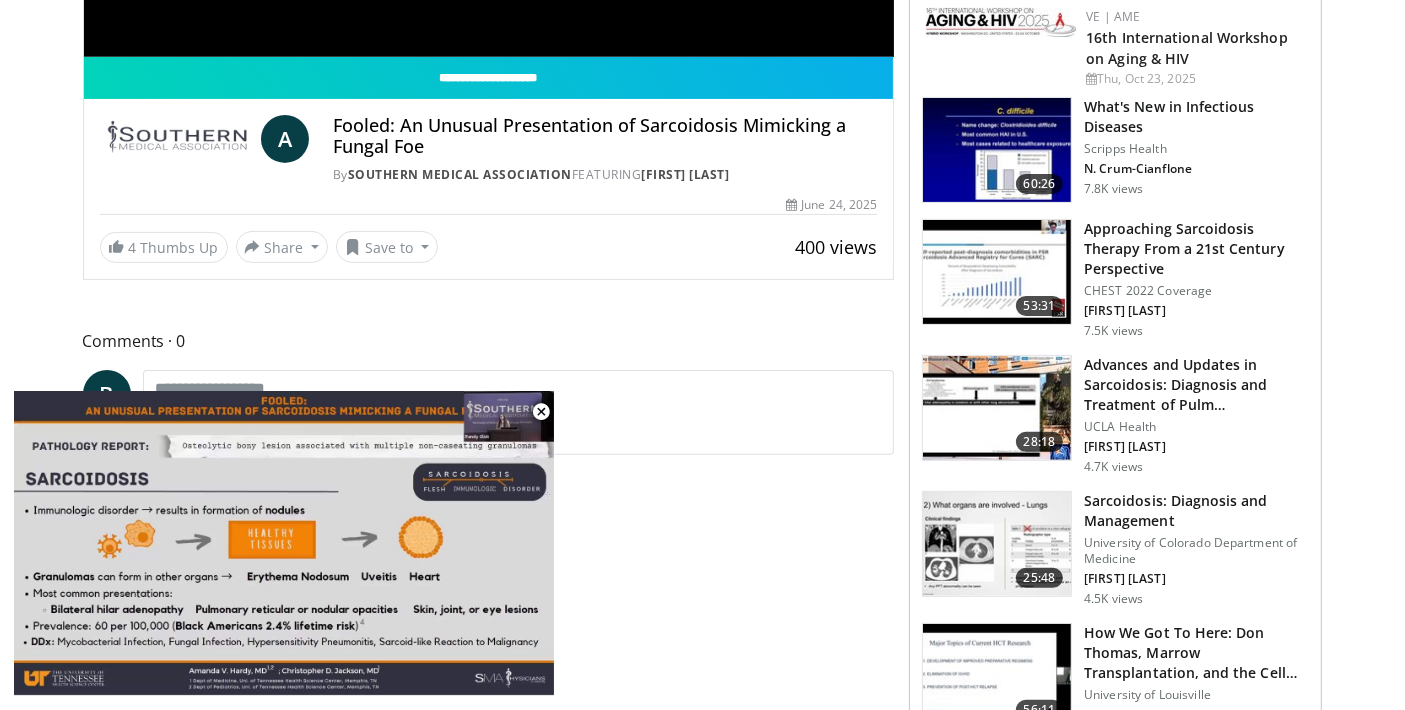 scroll, scrollTop: 222, scrollLeft: 0, axis: vertical 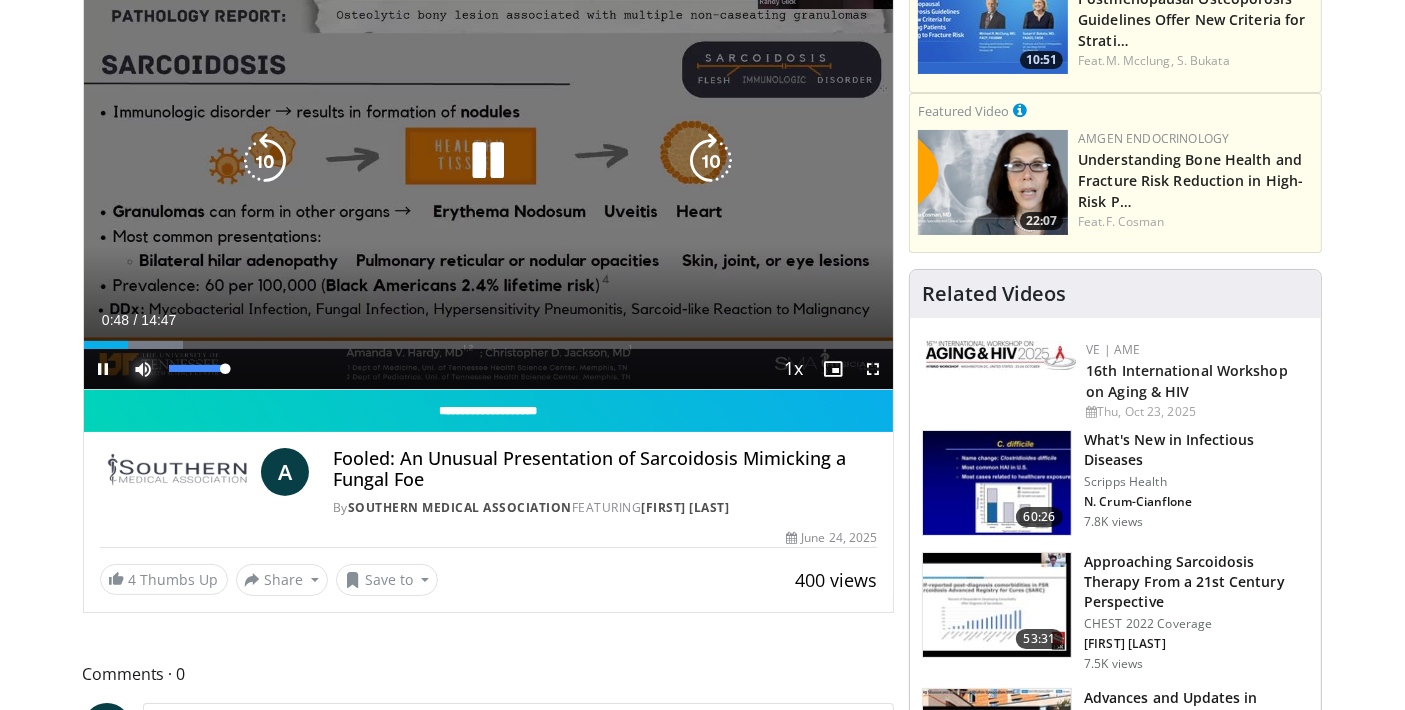 click at bounding box center [144, 369] 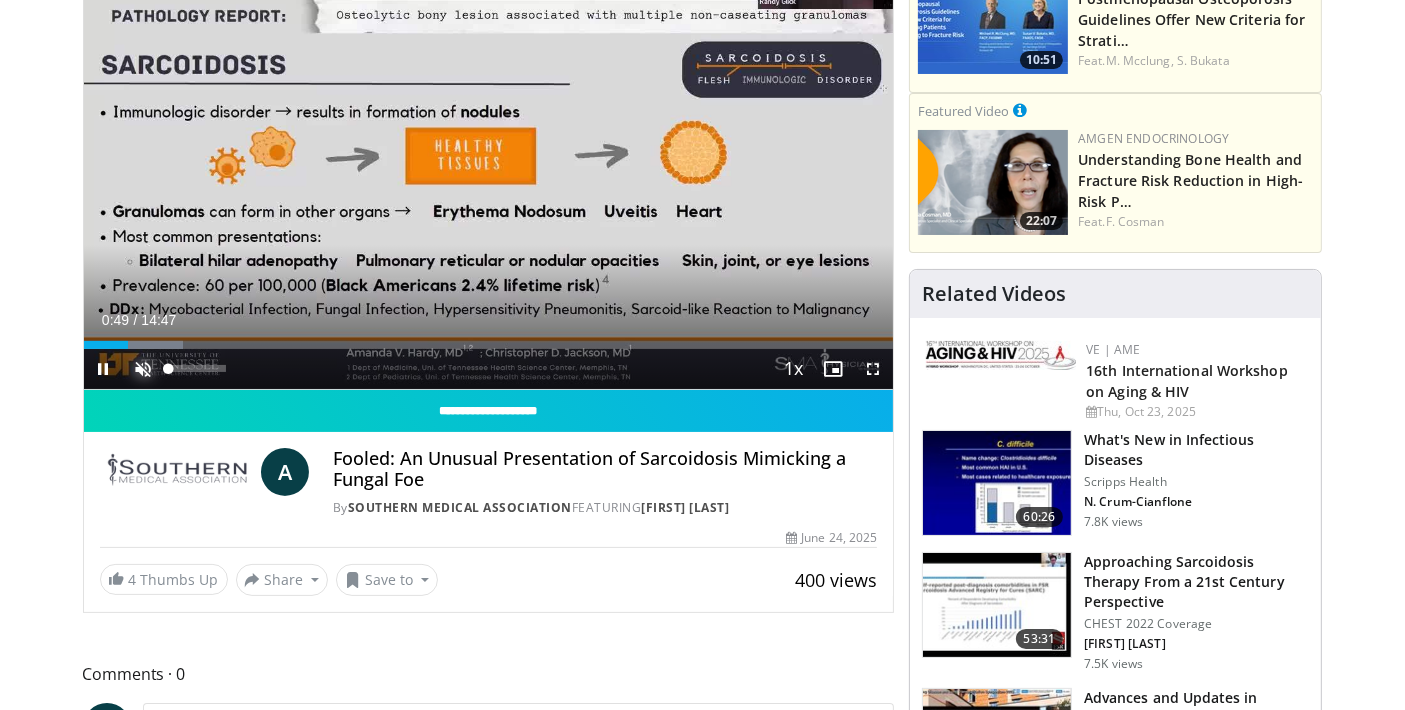 click at bounding box center (144, 369) 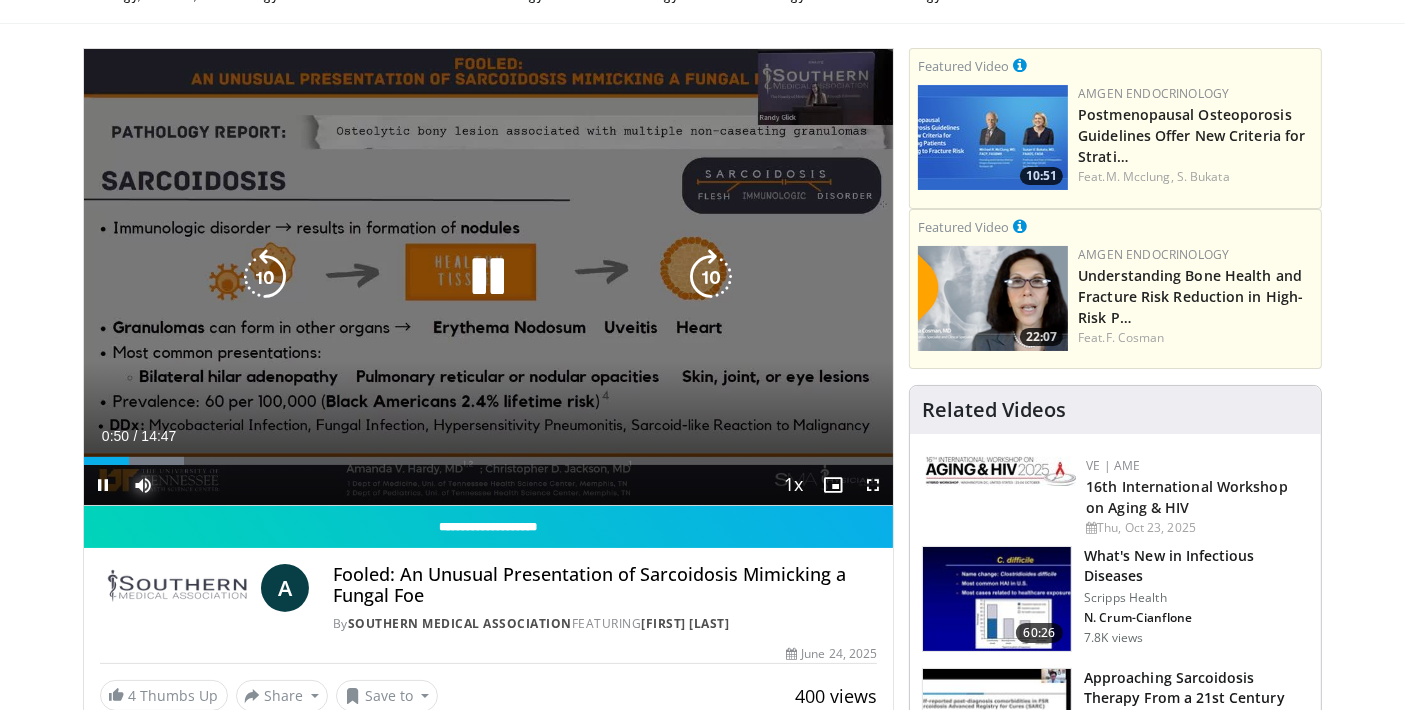 scroll, scrollTop: 0, scrollLeft: 0, axis: both 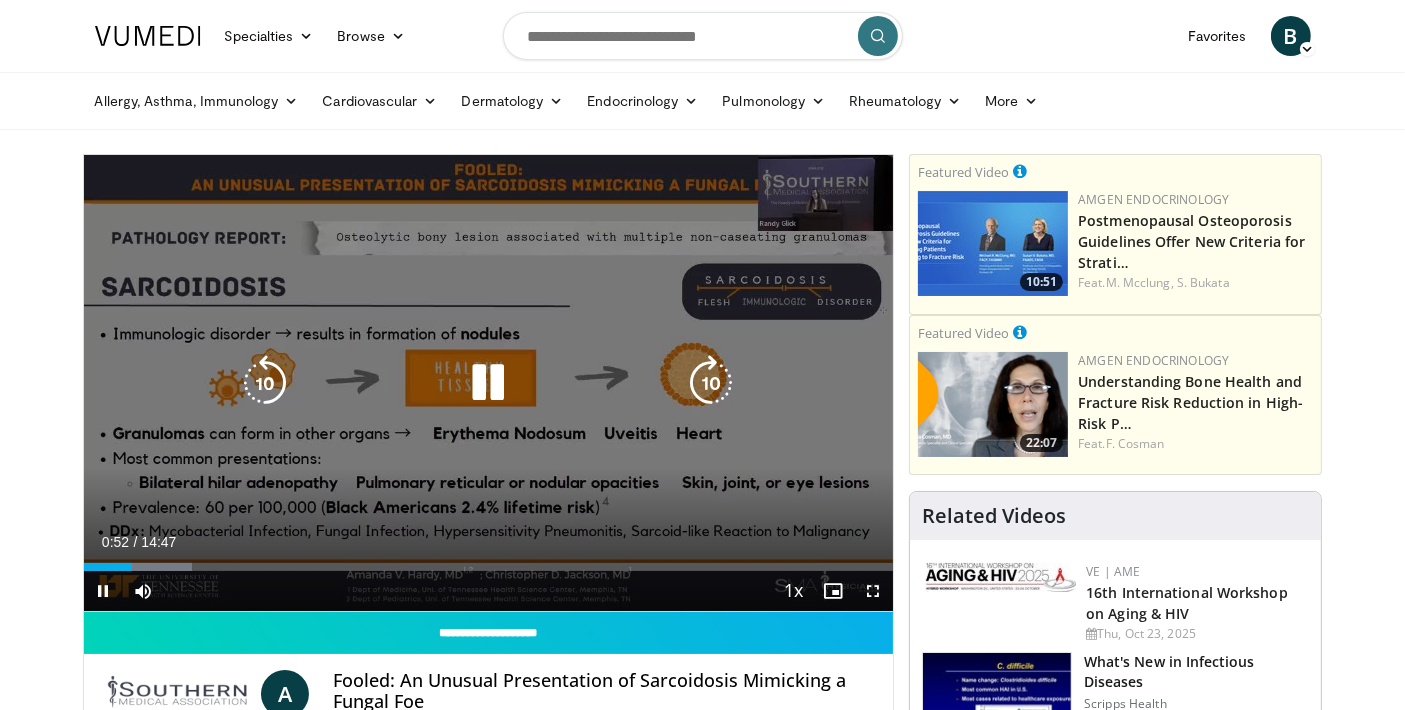 click on "10 seconds
Tap to unmute" at bounding box center (489, 383) 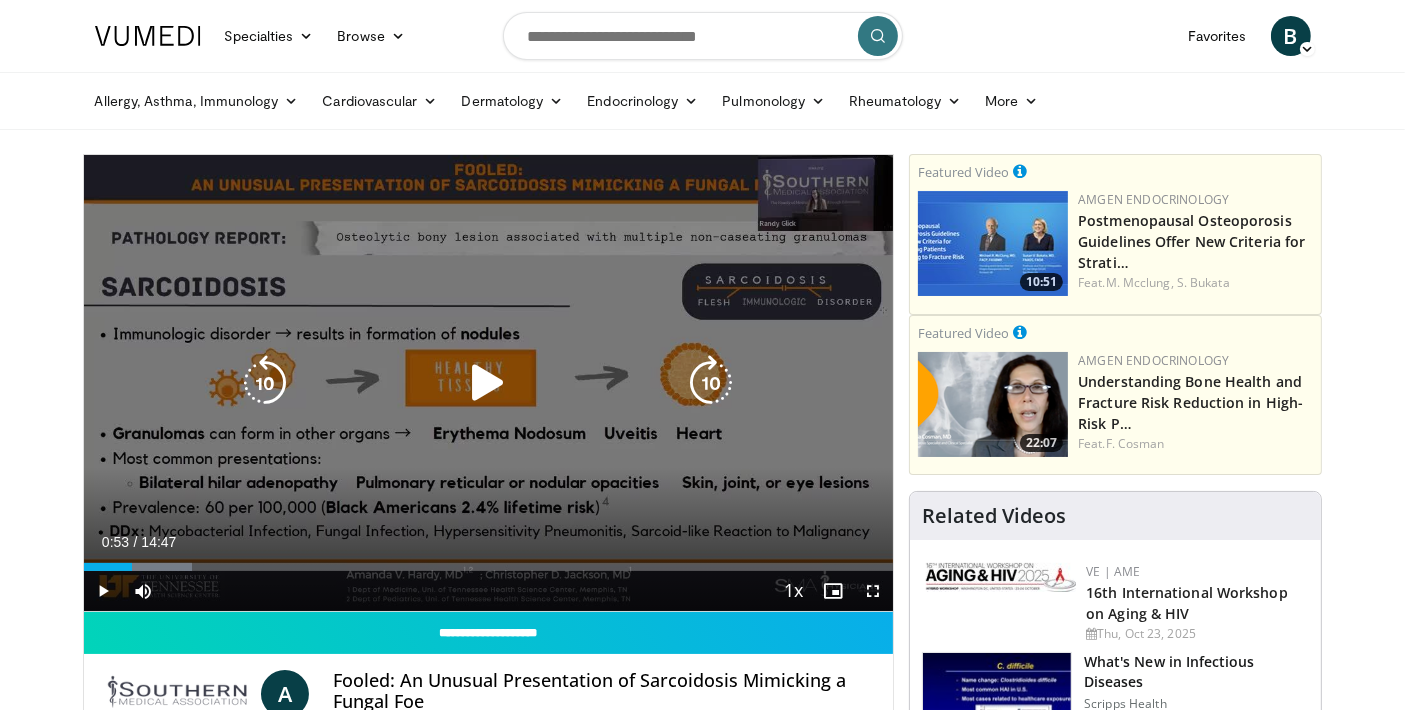 click on "10 seconds
Tap to unmute" at bounding box center [489, 383] 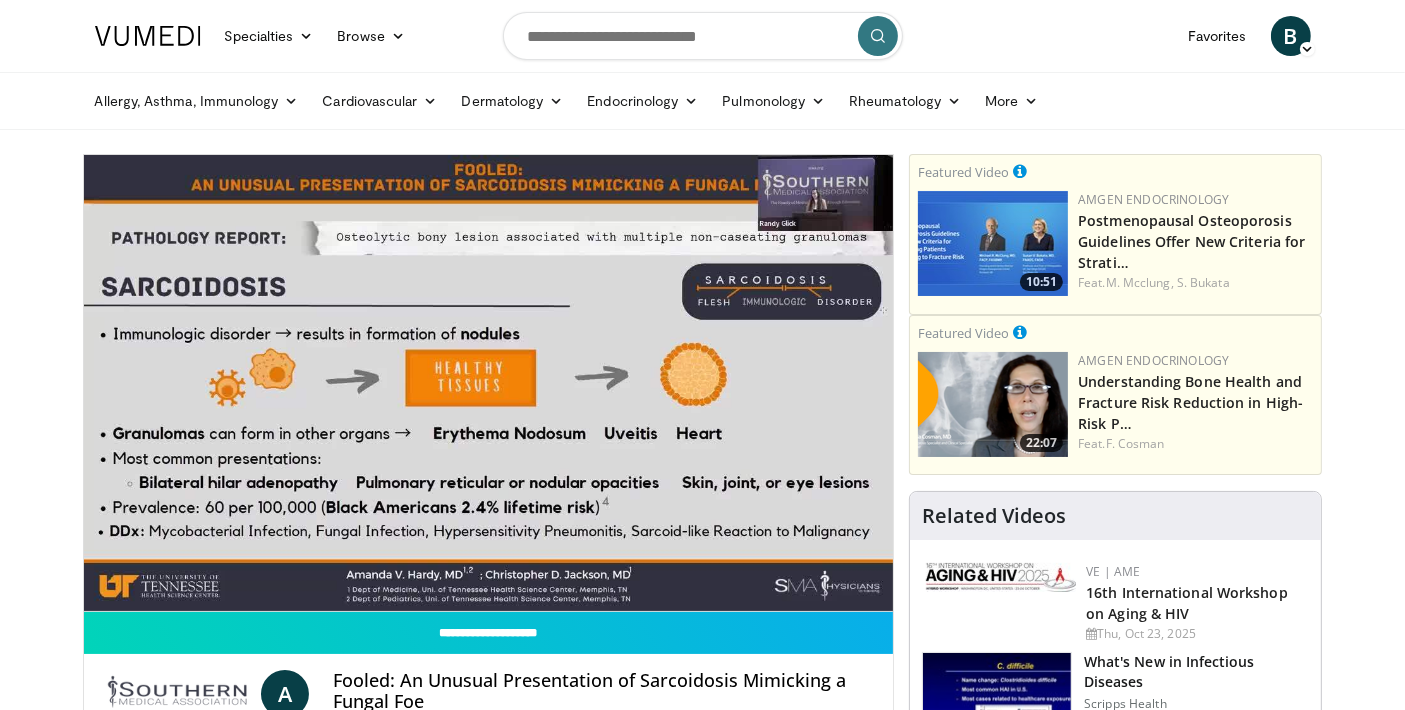click at bounding box center (993, 243) 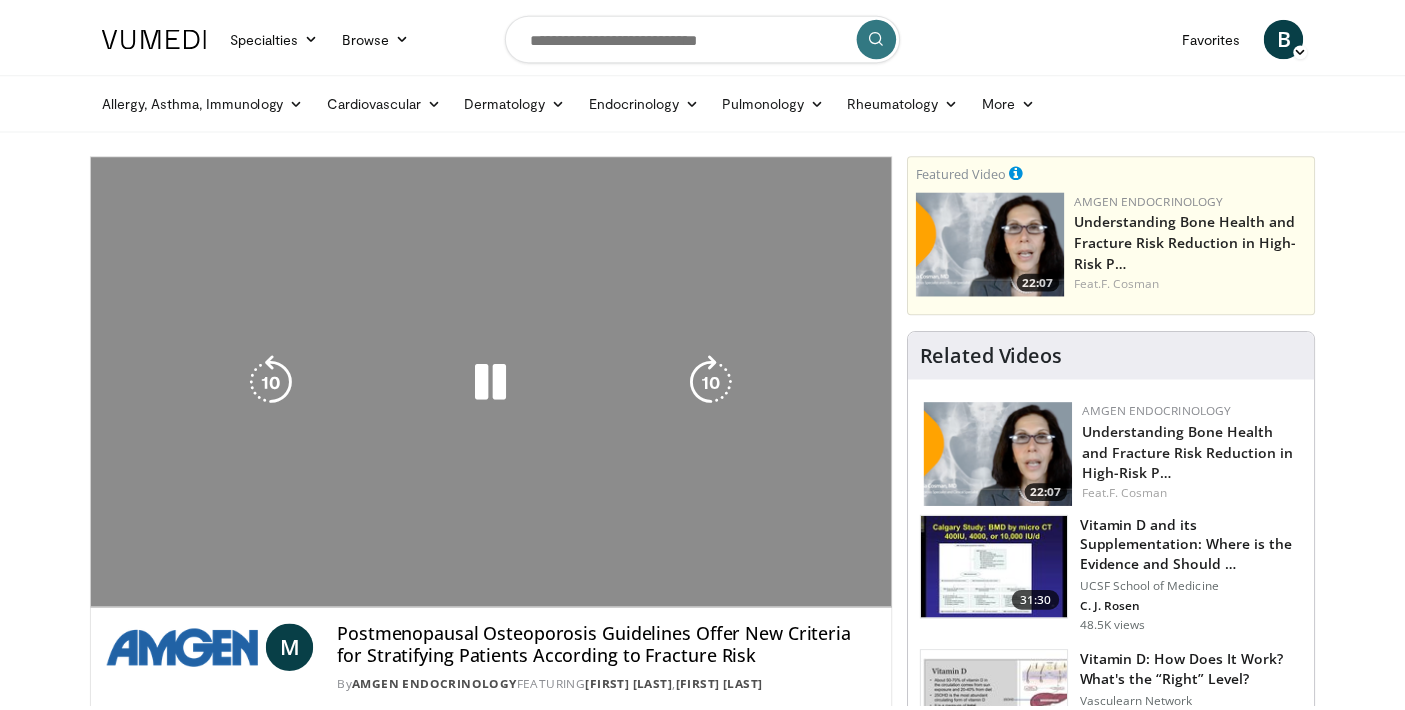 scroll, scrollTop: 0, scrollLeft: 0, axis: both 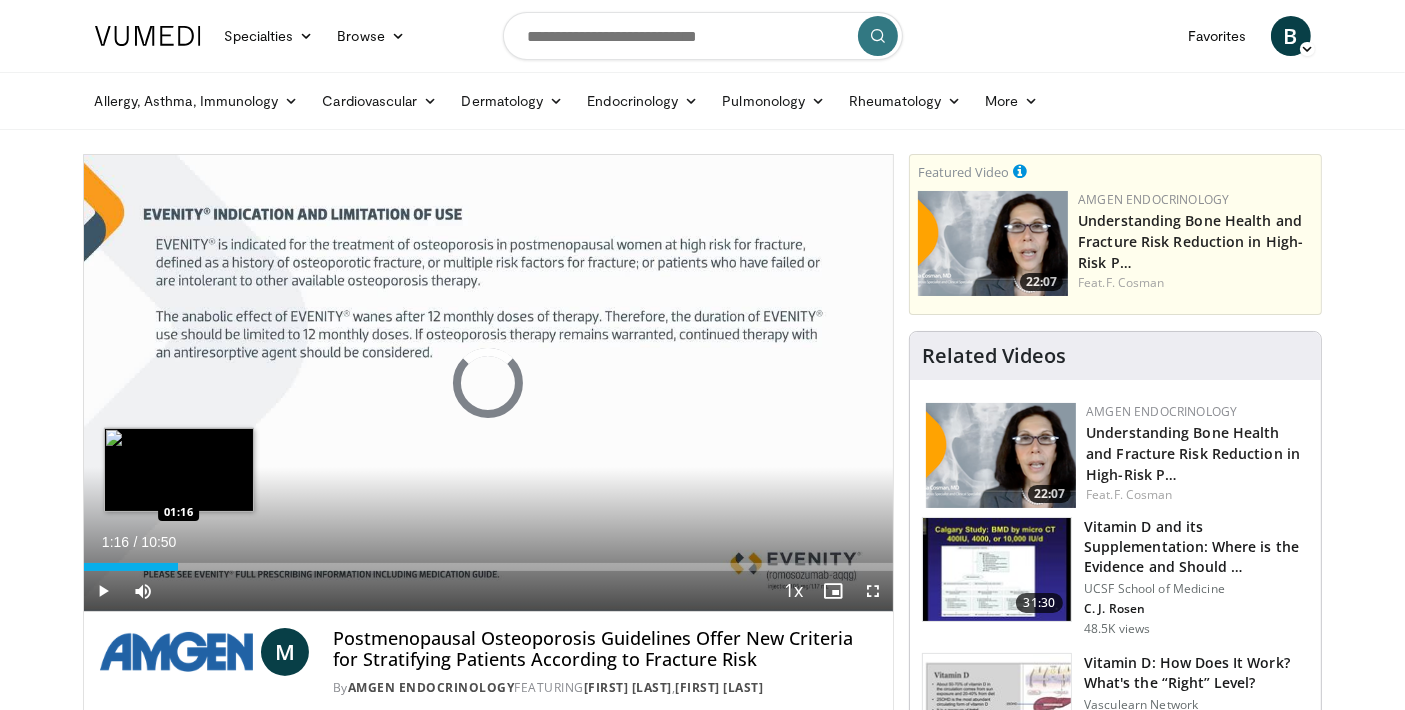 click on "Loaded :  0.00% 01:16 01:16" at bounding box center (489, 567) 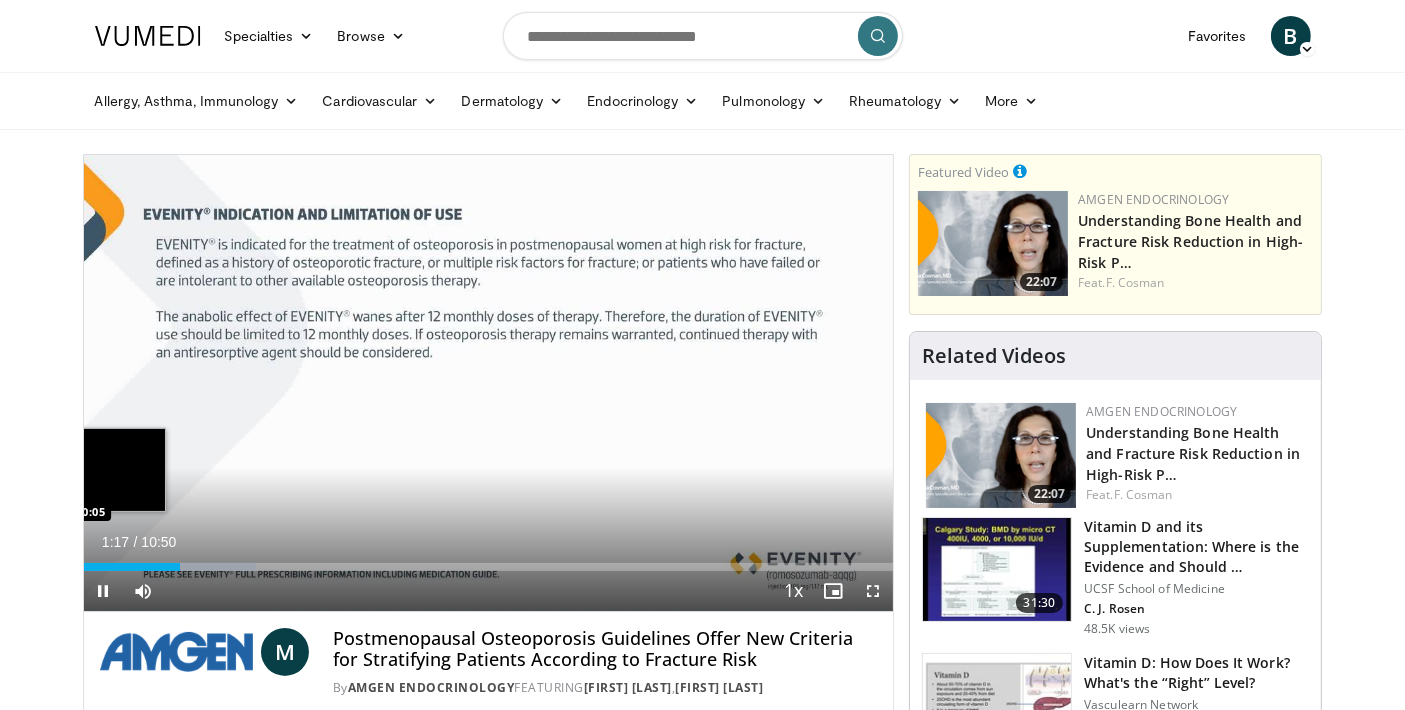 click on "01:17" at bounding box center [132, 567] 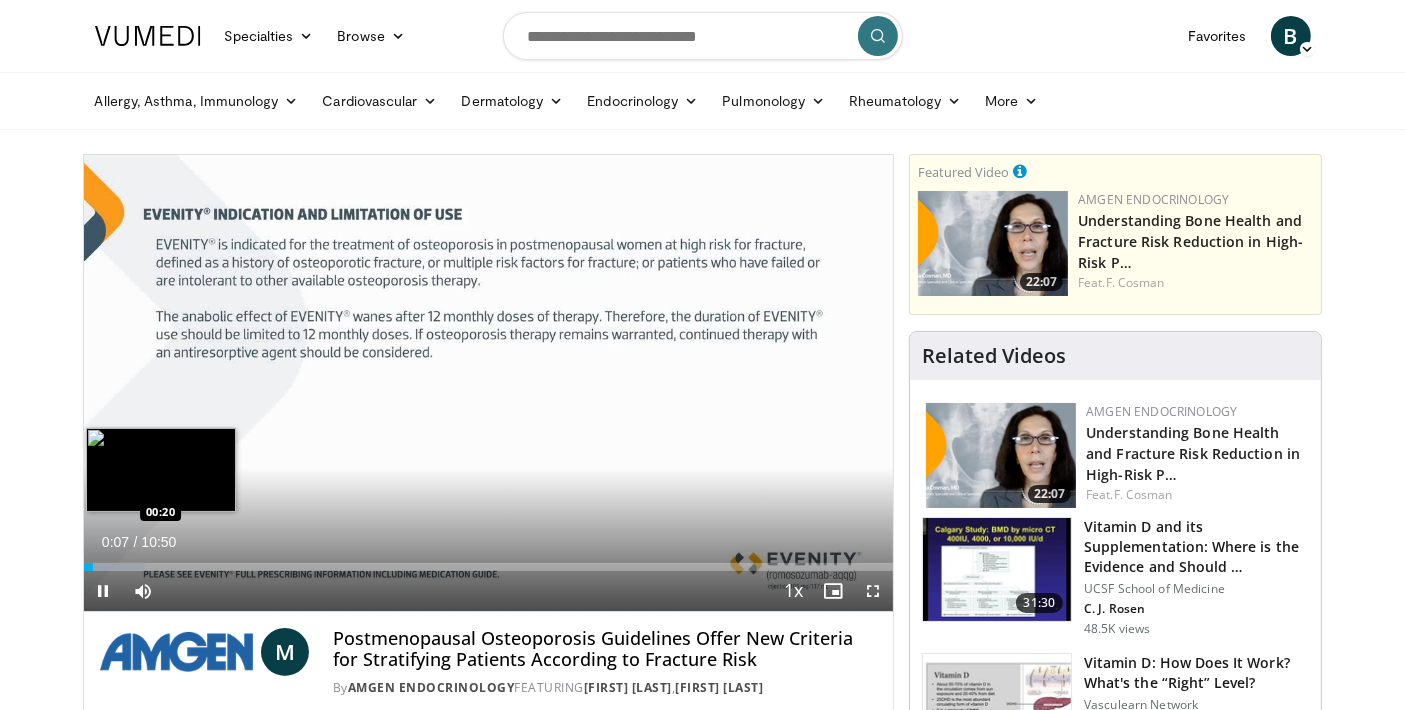 click at bounding box center (115, 567) 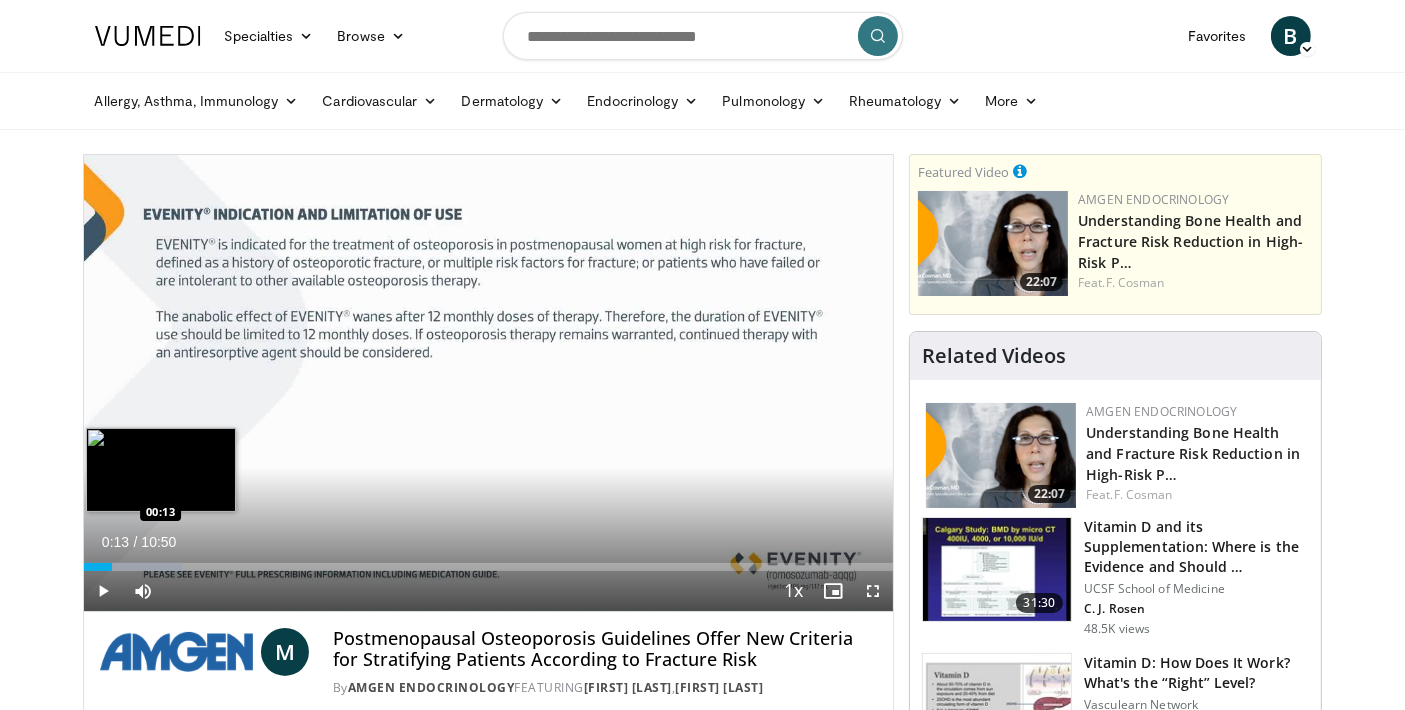 click on "00:22" at bounding box center (98, 567) 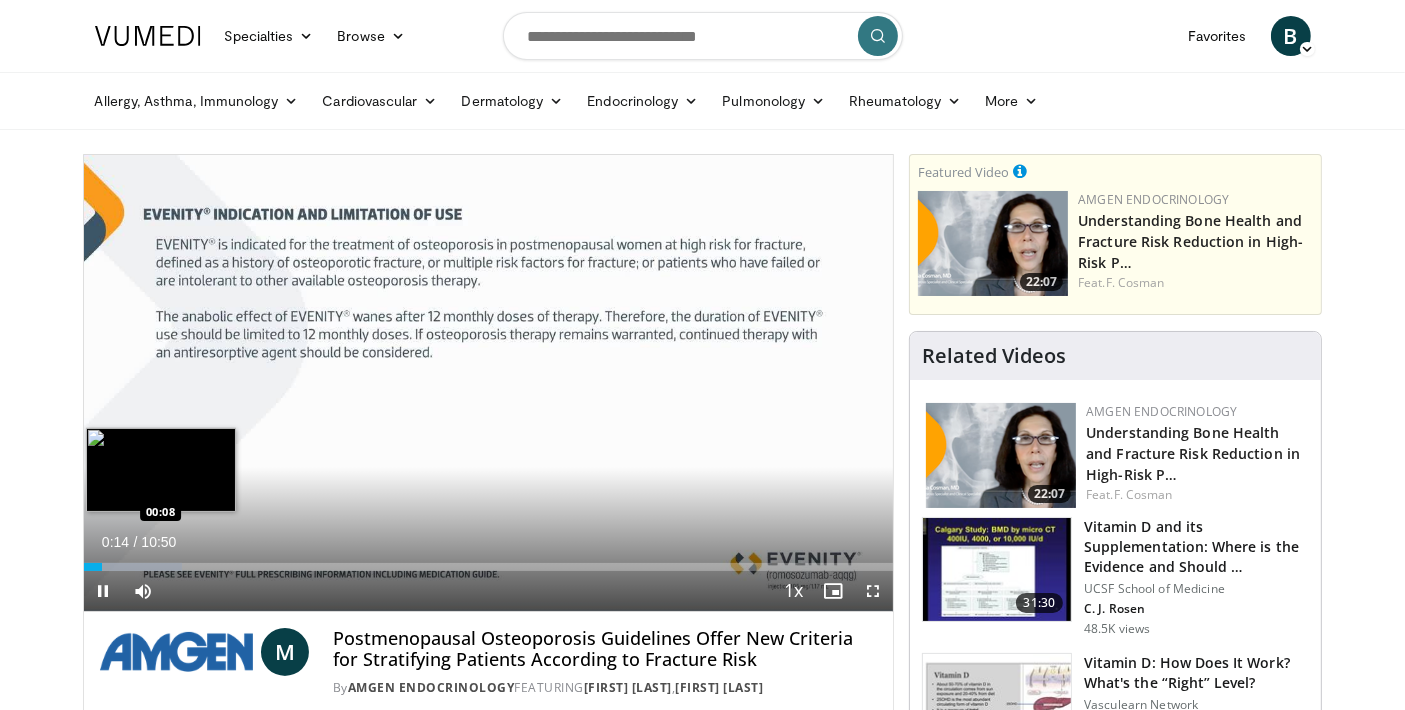 click on "00:15" at bounding box center [93, 567] 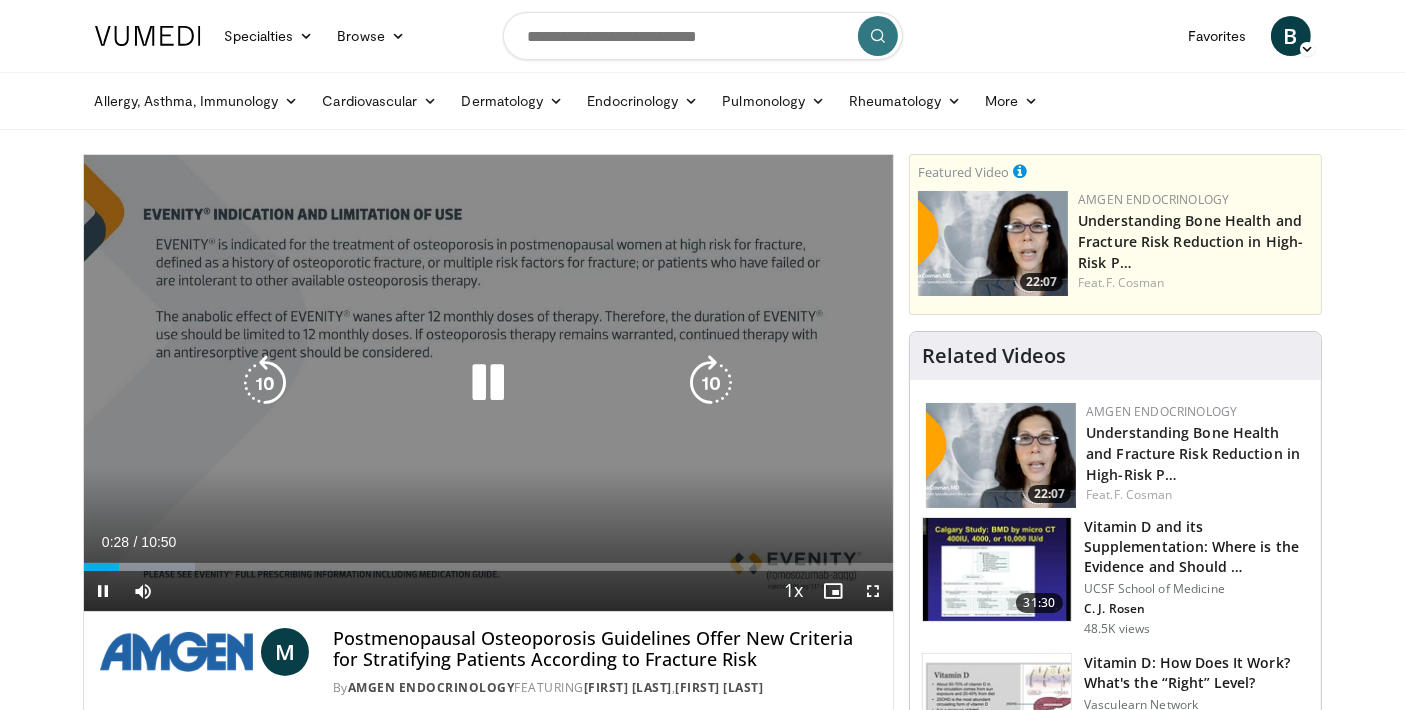 click on "10 seconds
Tap to unmute" at bounding box center [489, 383] 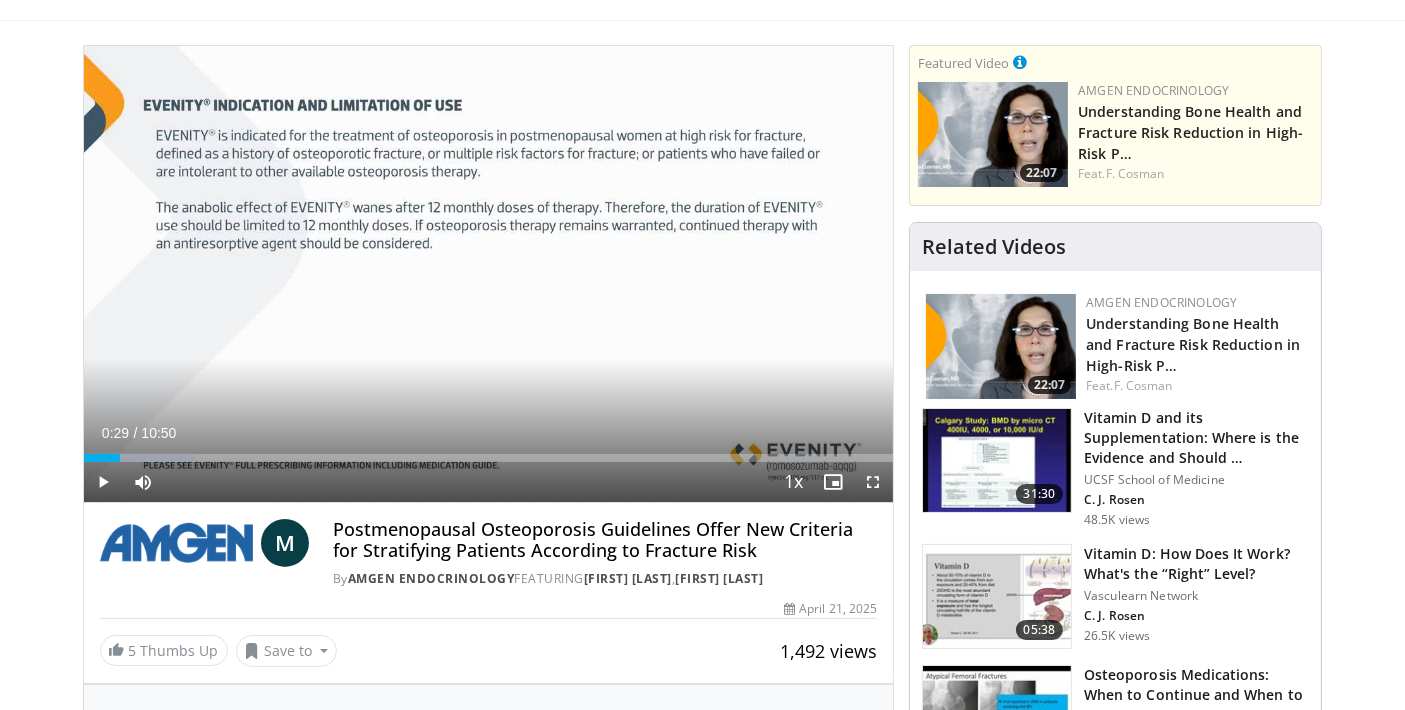 scroll, scrollTop: 0, scrollLeft: 0, axis: both 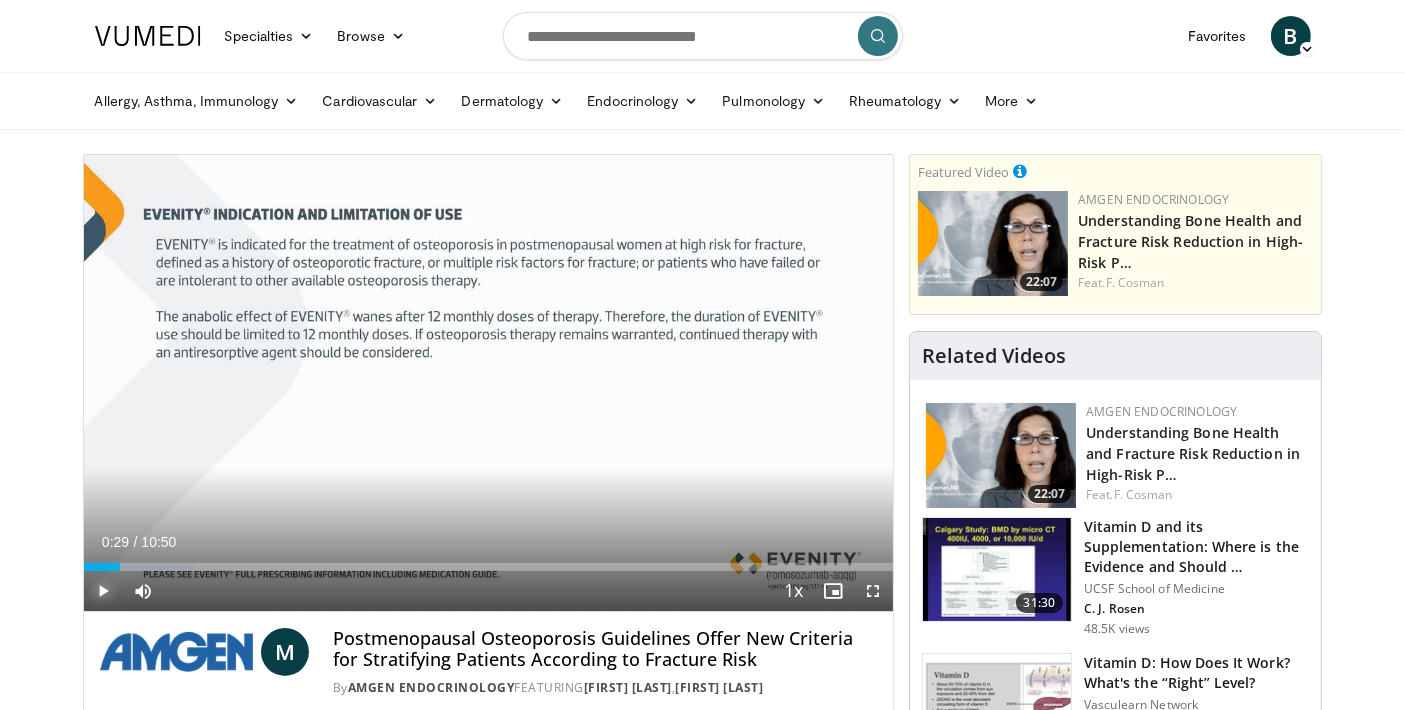 click at bounding box center (104, 591) 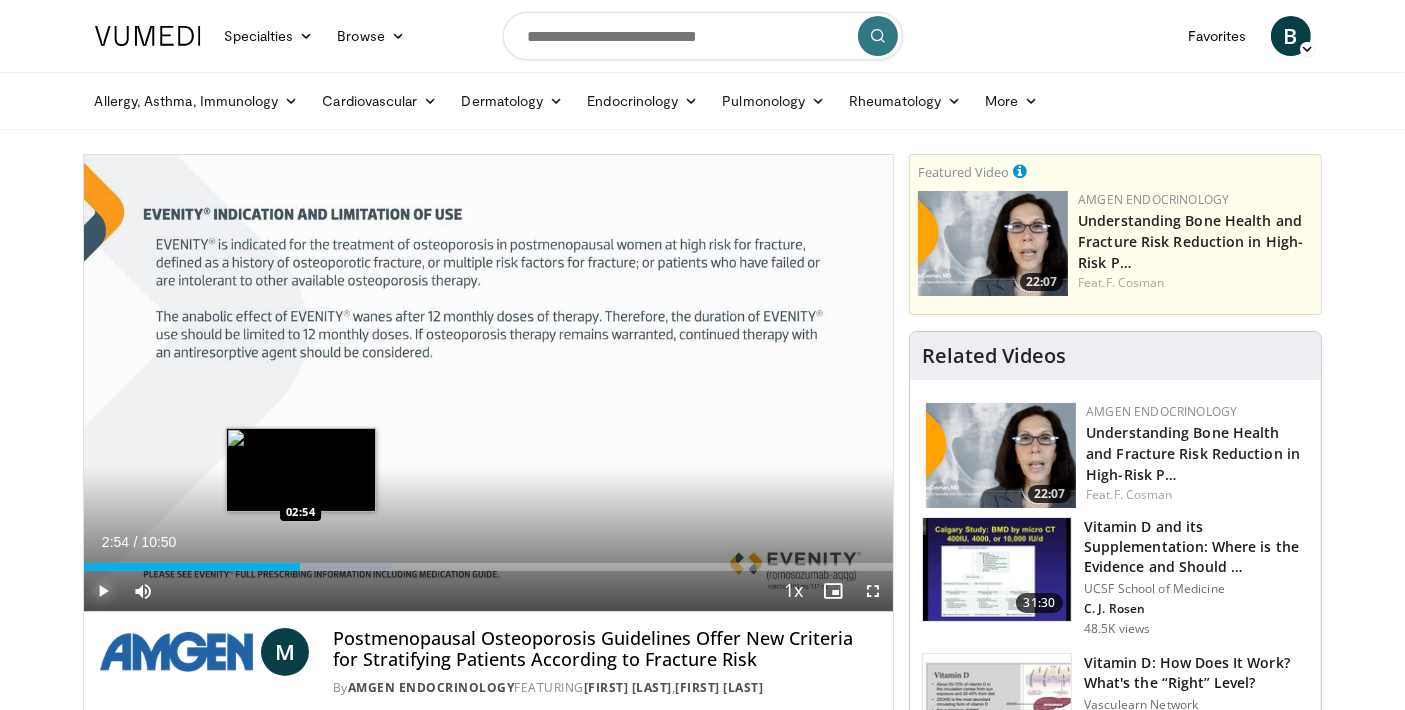 click on "03:03" at bounding box center (192, 567) 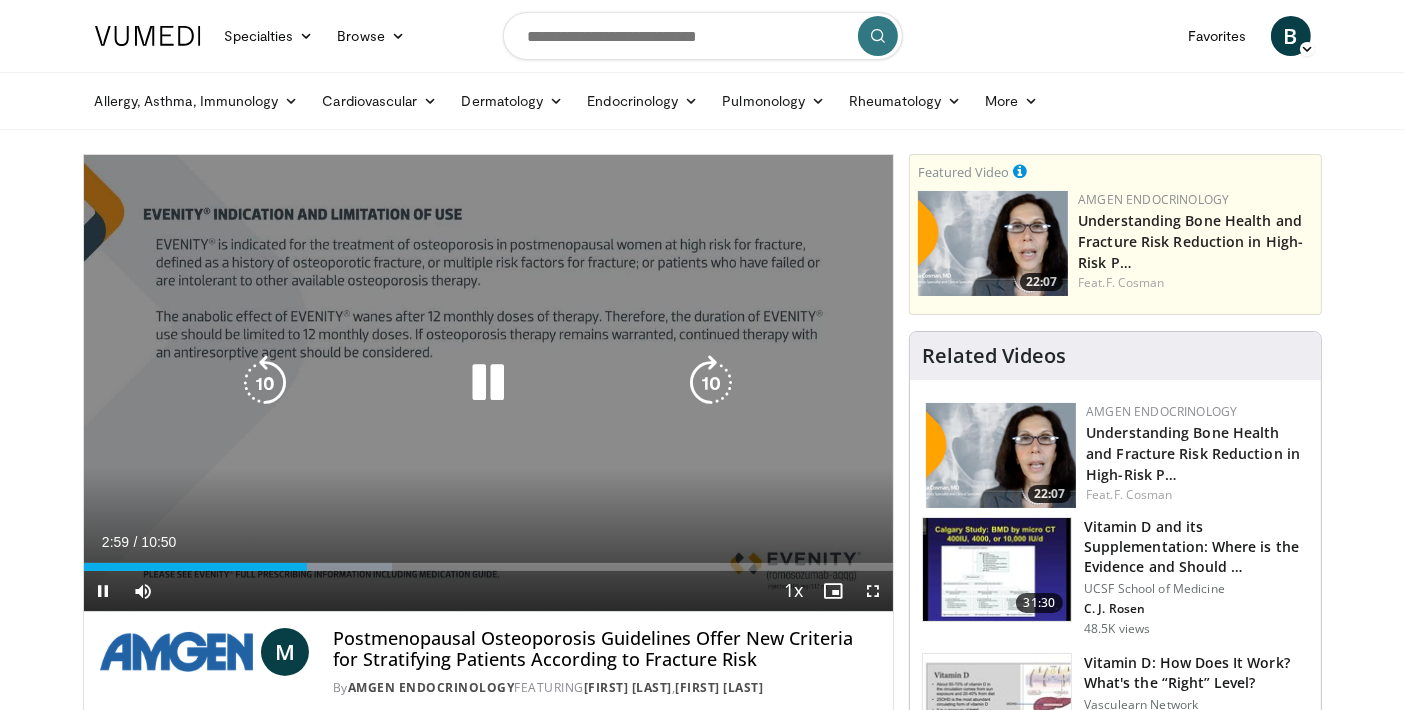 click on "10 seconds
Tap to unmute" at bounding box center [489, 383] 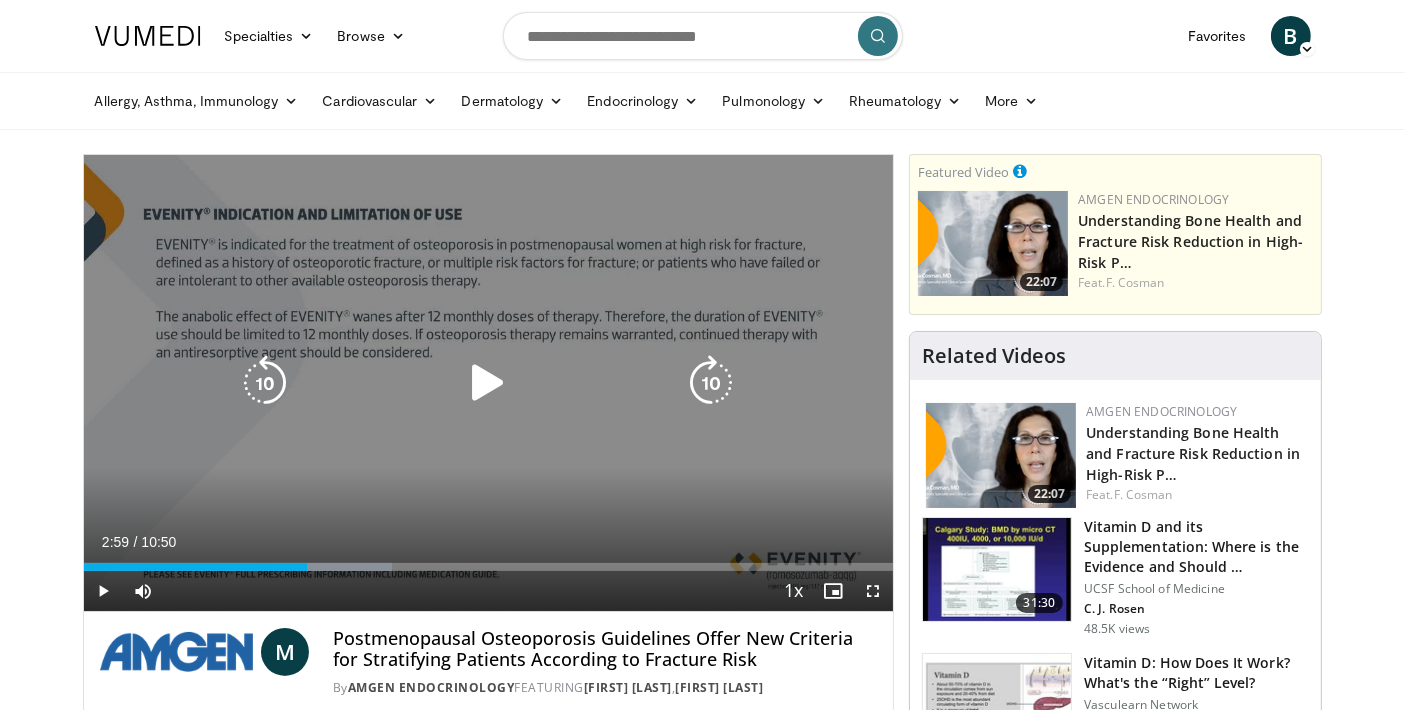 click on "10 seconds
Tap to unmute" at bounding box center [489, 383] 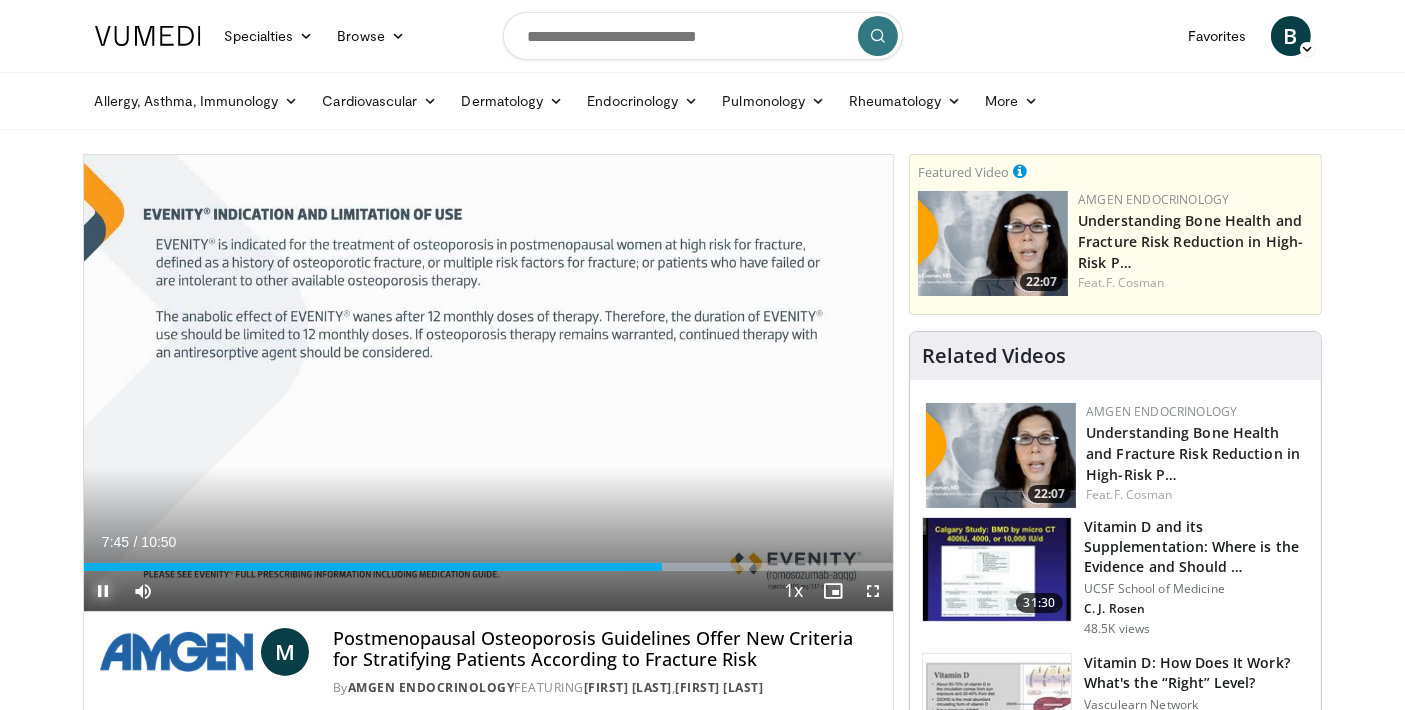 click at bounding box center [104, 591] 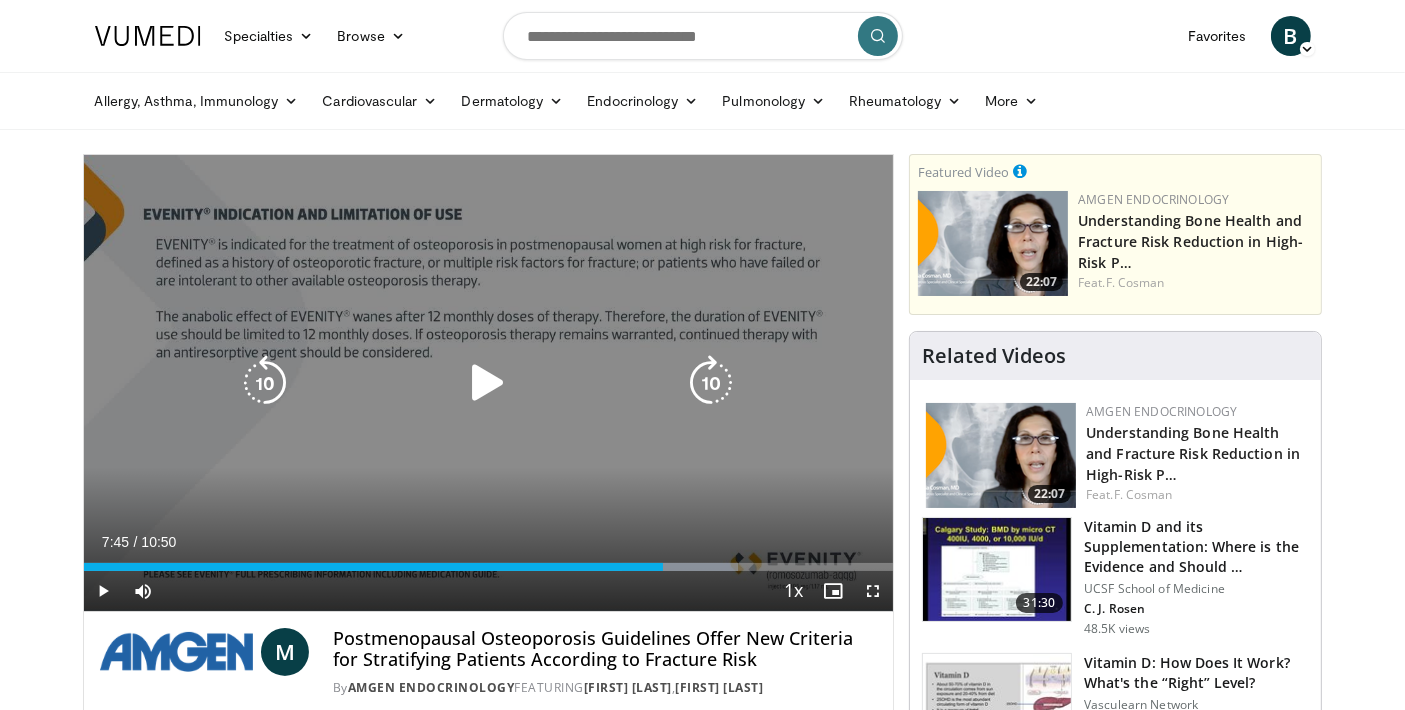 click on "10 seconds
Tap to unmute" at bounding box center [489, 383] 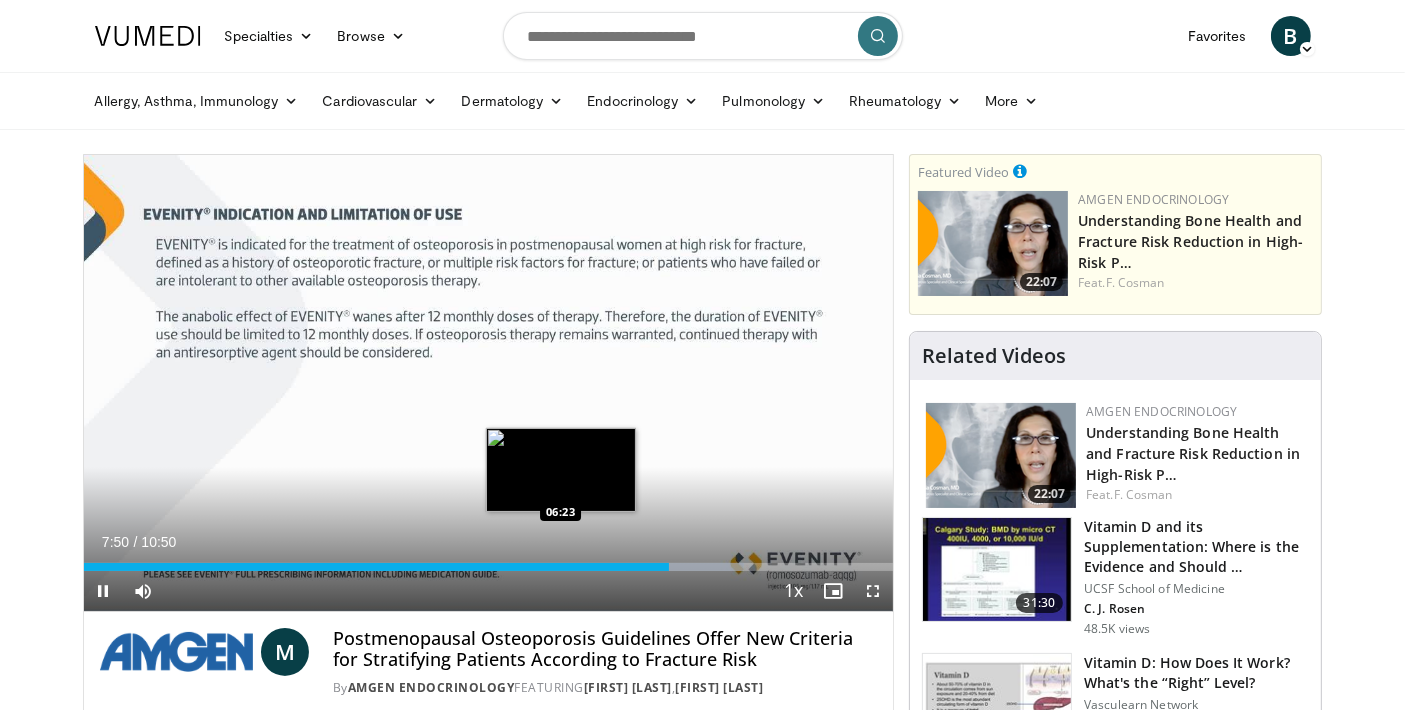 click on "Loaded :  81.54% 07:50 06:23" at bounding box center [489, 567] 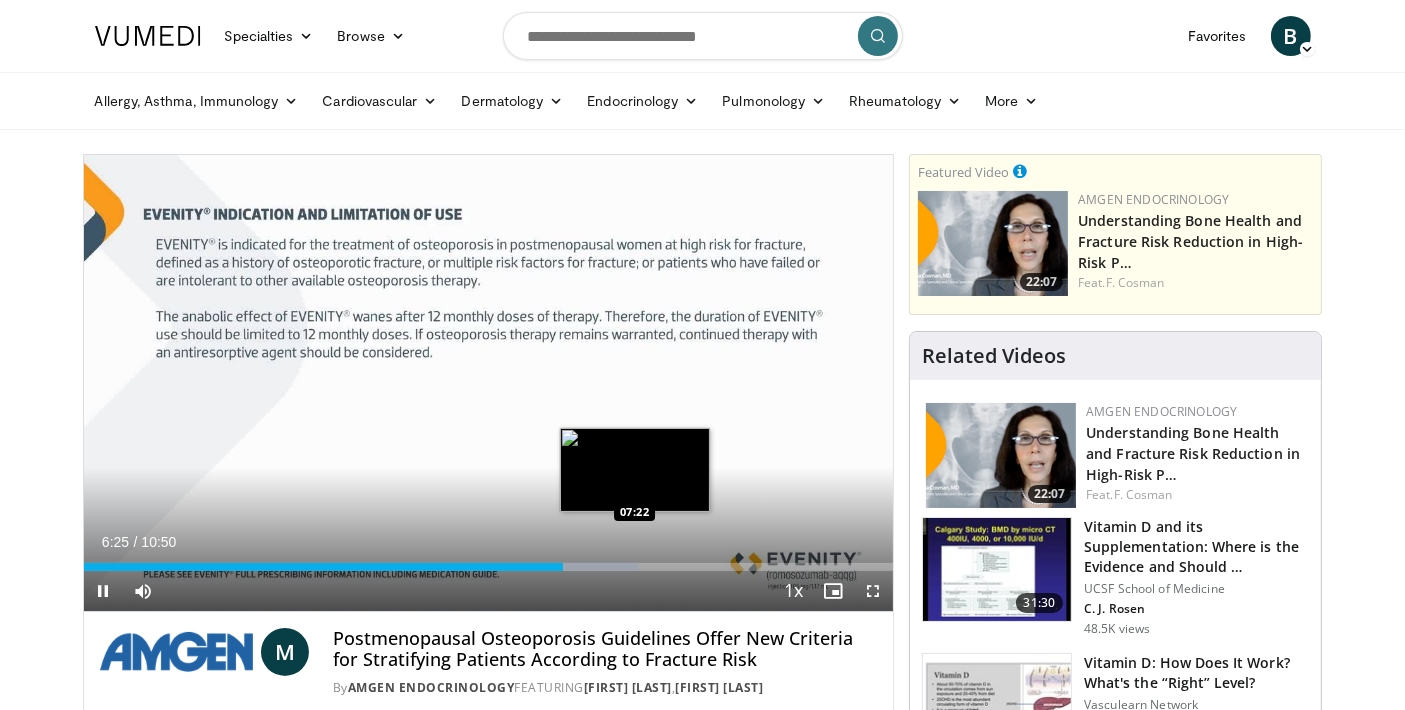 click on "10 seconds
Tap to unmute" at bounding box center [489, 383] 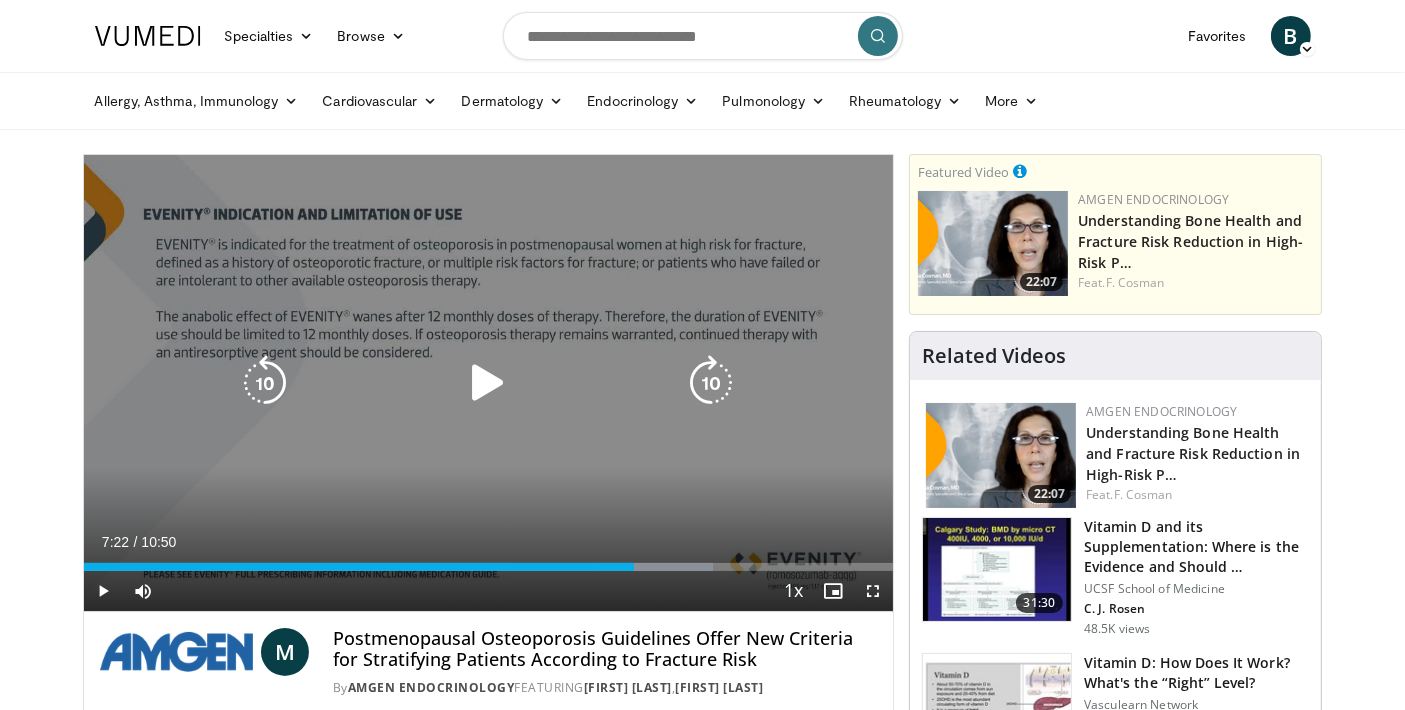 click on "10 seconds
Tap to unmute" at bounding box center [489, 383] 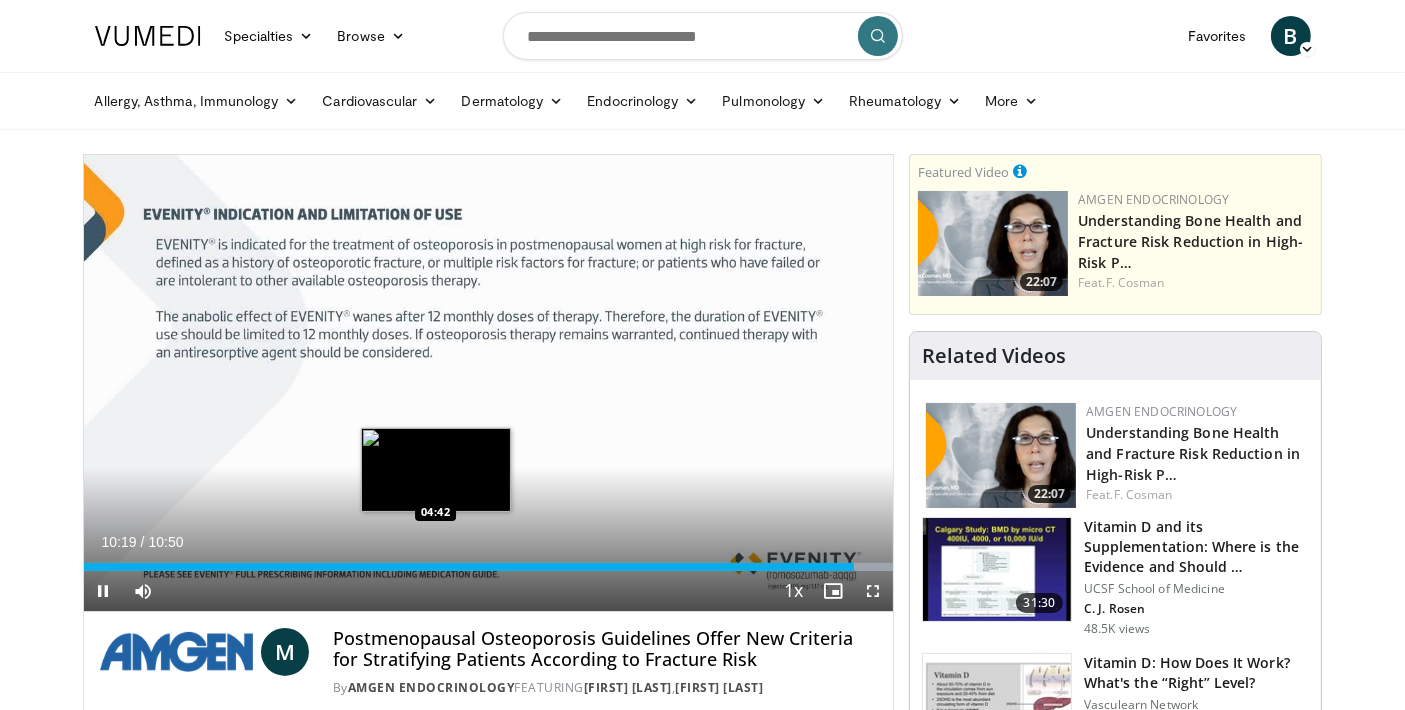 click on "10:19" at bounding box center [469, 567] 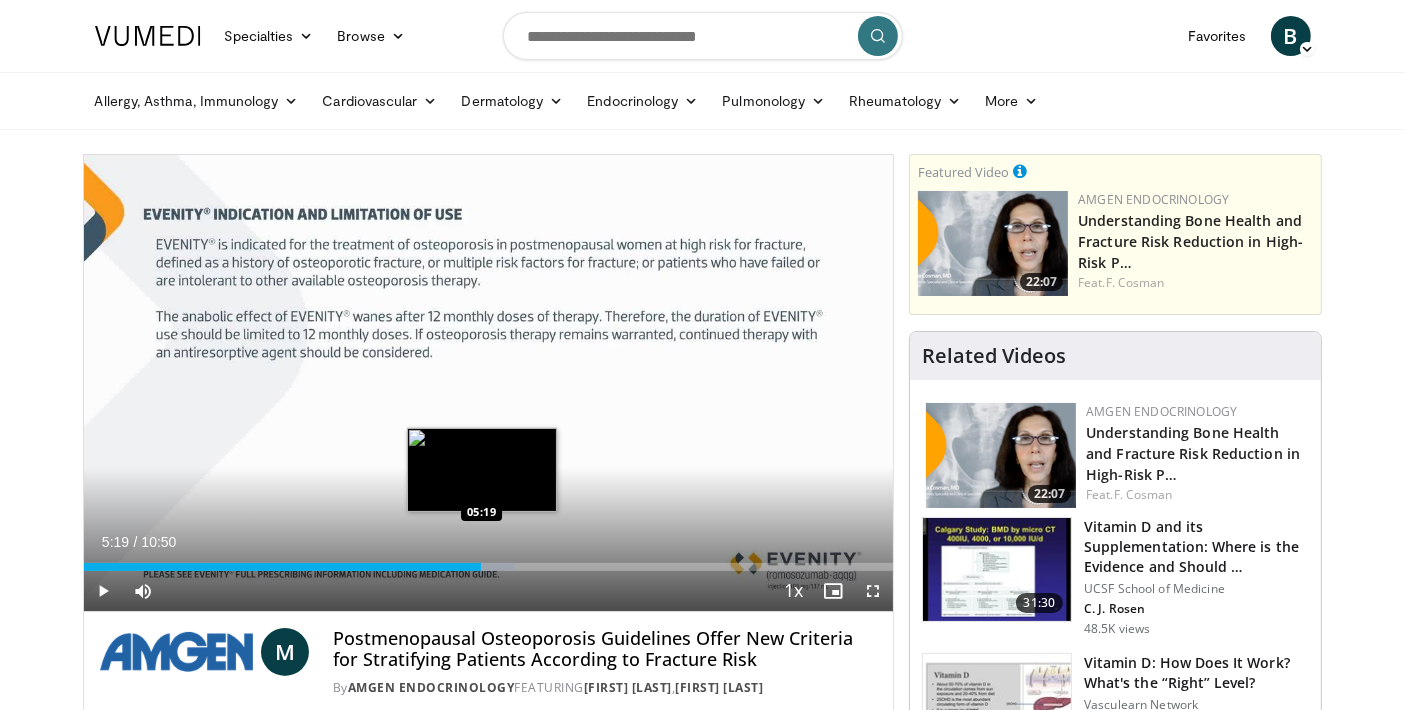 click at bounding box center (473, 567) 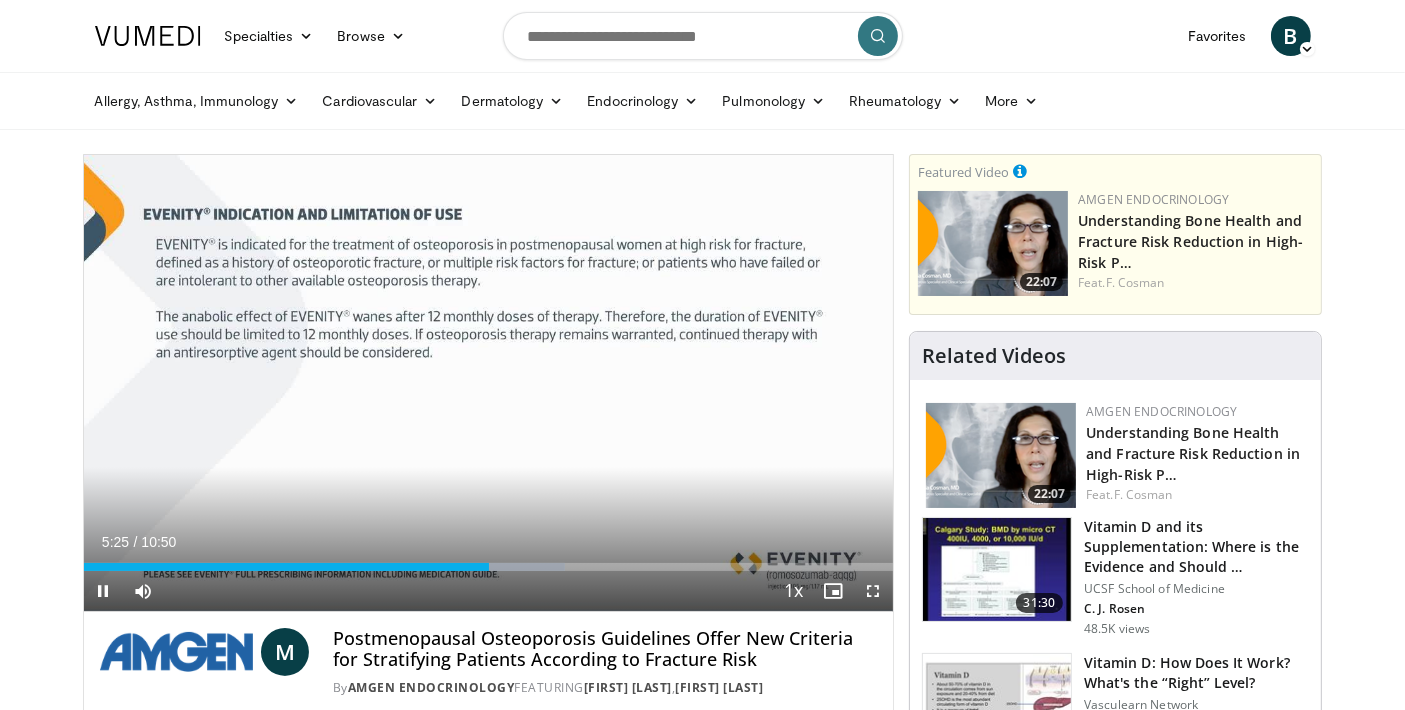 click on "Current Time  5:25 / Duration  10:50 Pause Skip Backward Skip Forward Mute 23% Loaded :  59.45% 05:25 04:53 Stream Type  LIVE Seek to live, currently behind live LIVE   1x Playback Rate 0.5x 0.75x 1x , selected 1.25x 1.5x 1.75x 2x Chapters Chapters Descriptions descriptions off , selected Captions captions settings , opens captions settings dialog captions off , selected Audio Track en (Main) , selected Fullscreen Enable picture-in-picture mode" at bounding box center (489, 591) 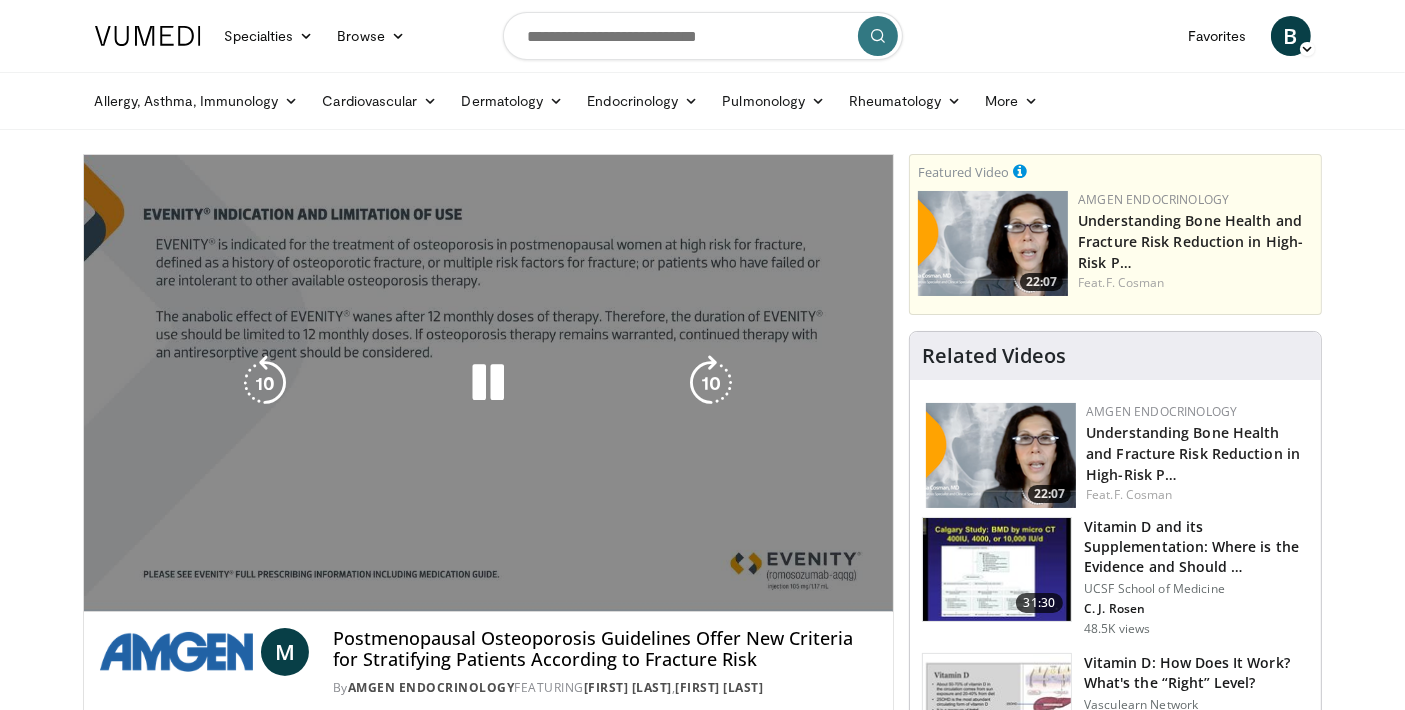 click on "05:25" at bounding box center (287, 607) 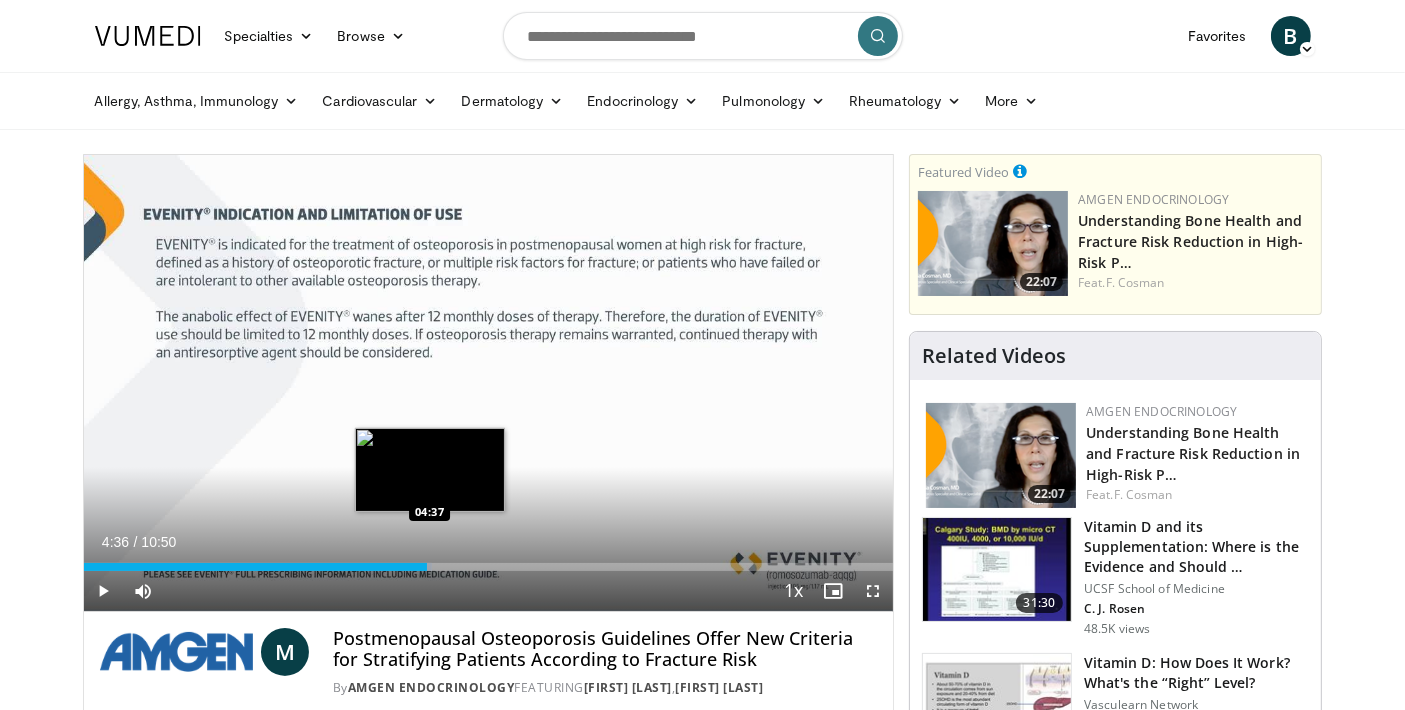 click on "04:36" at bounding box center (256, 567) 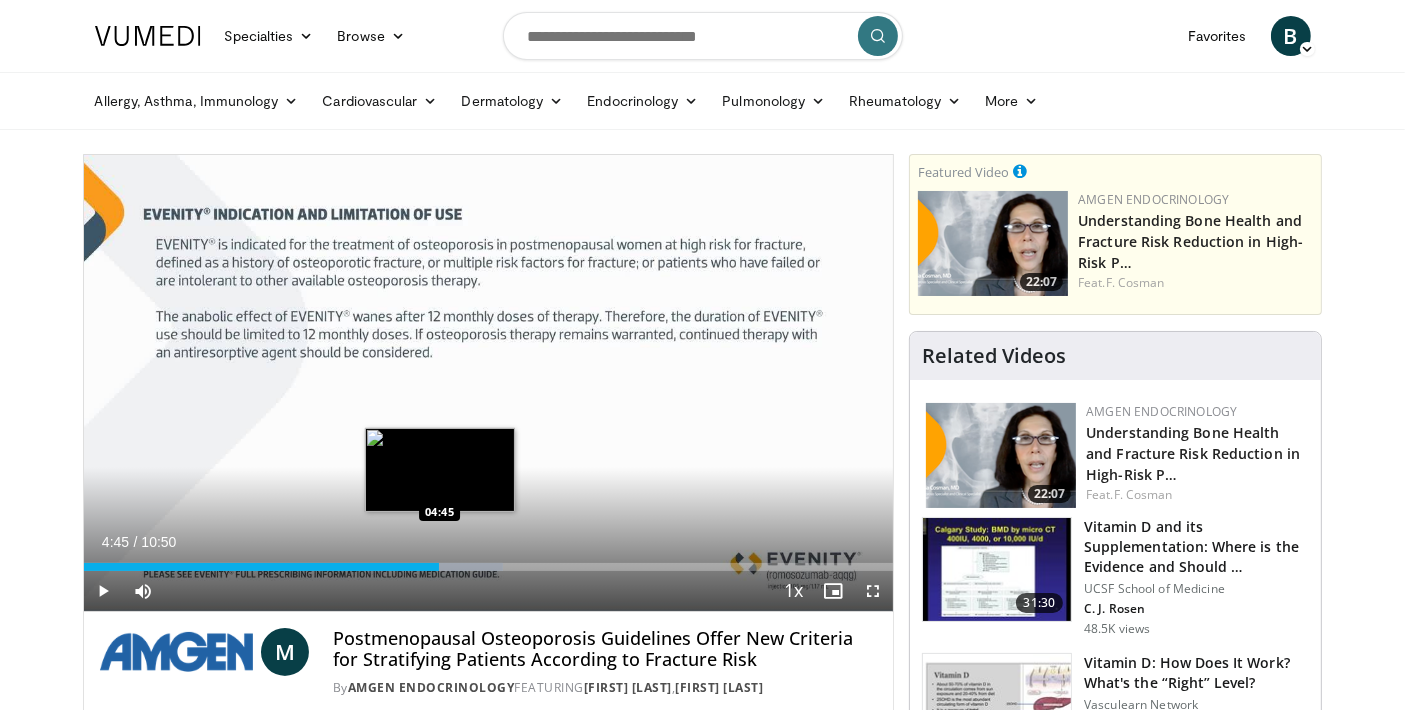 click at bounding box center [461, 567] 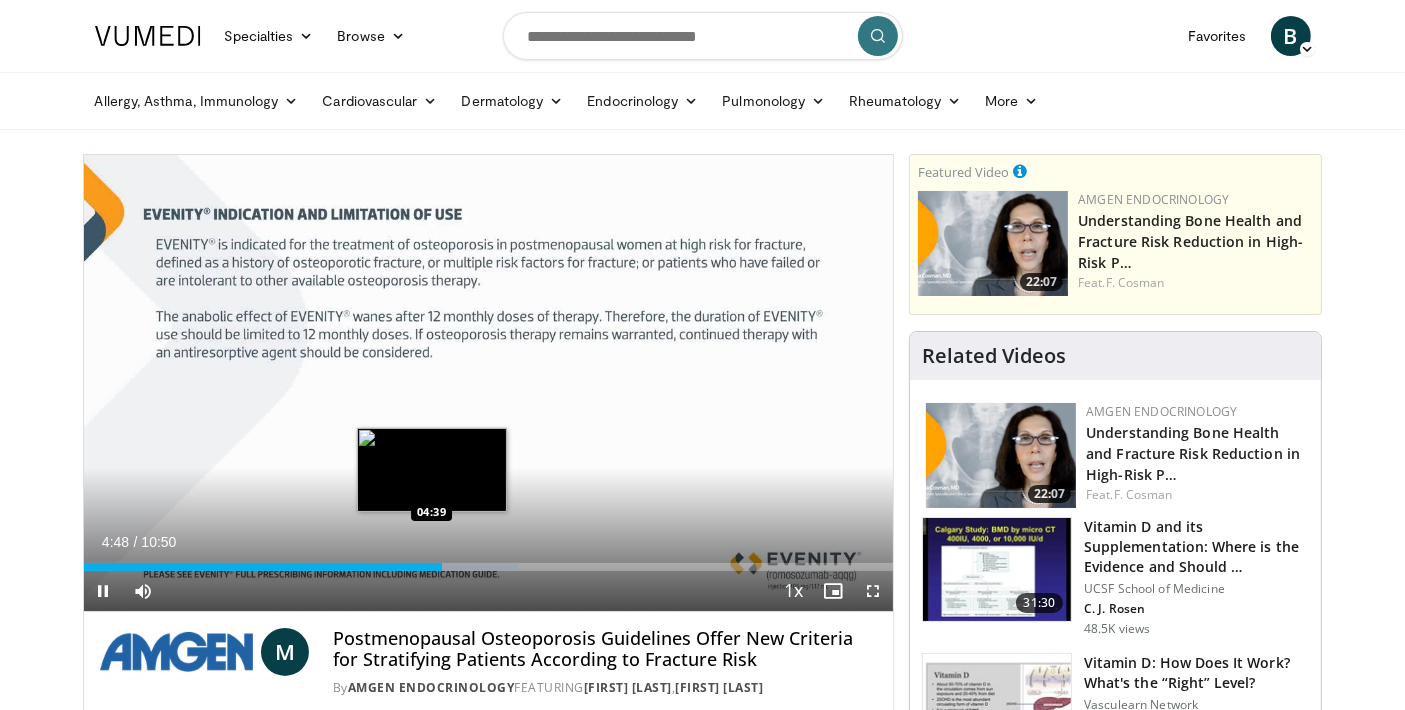click on "04:48" at bounding box center (263, 567) 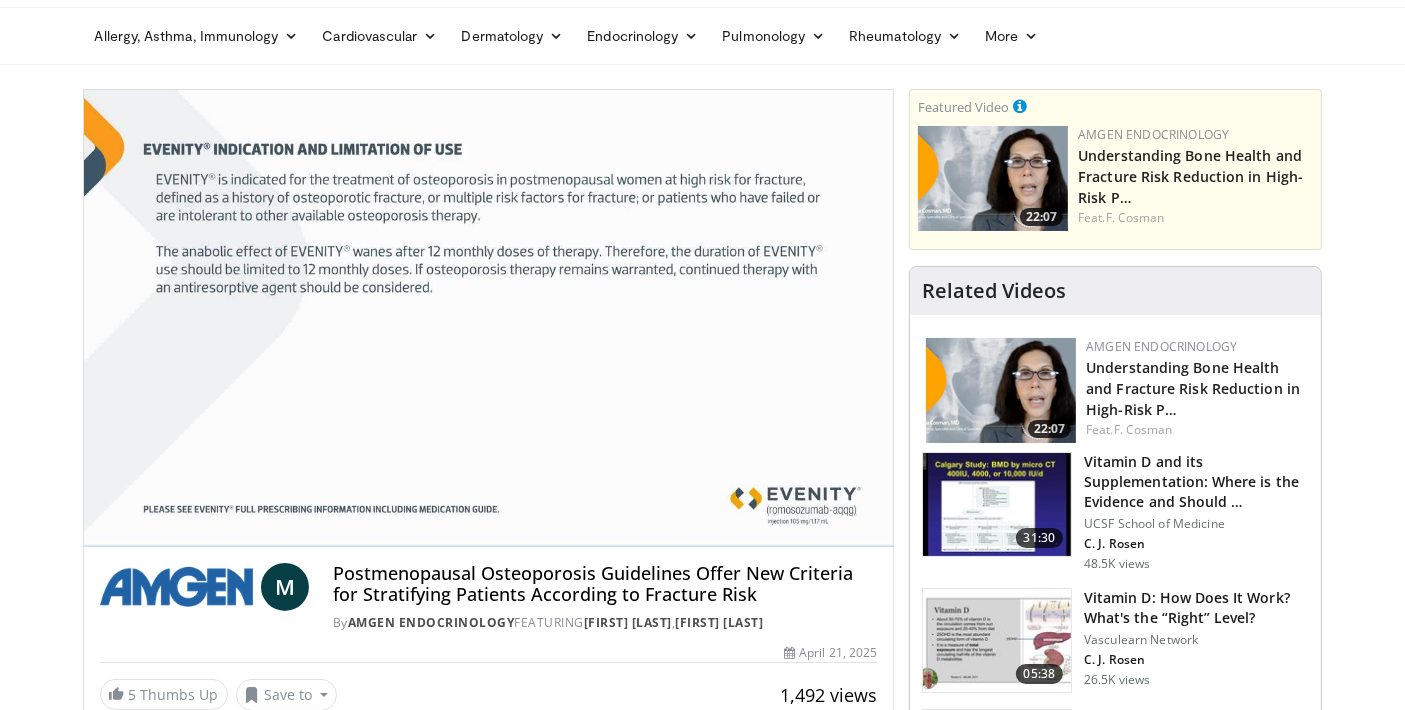 scroll, scrollTop: 111, scrollLeft: 0, axis: vertical 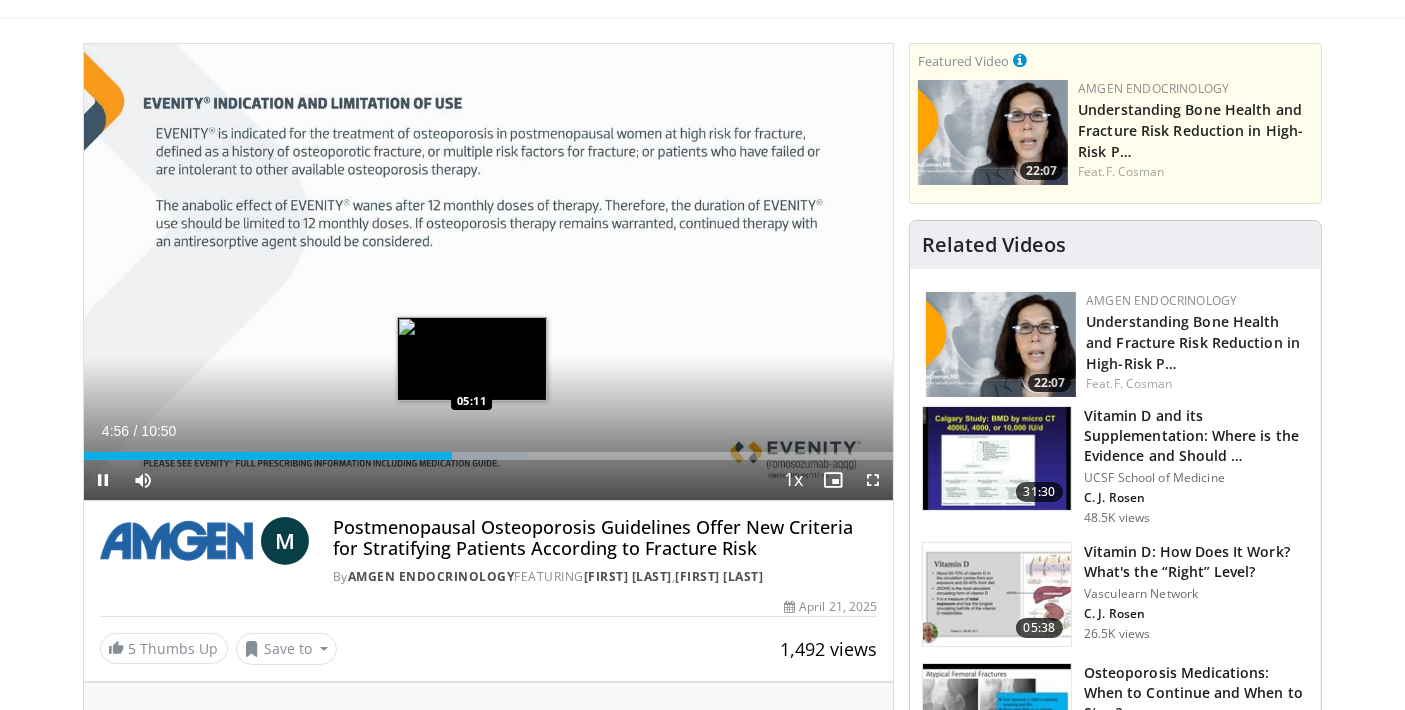 click at bounding box center [474, 456] 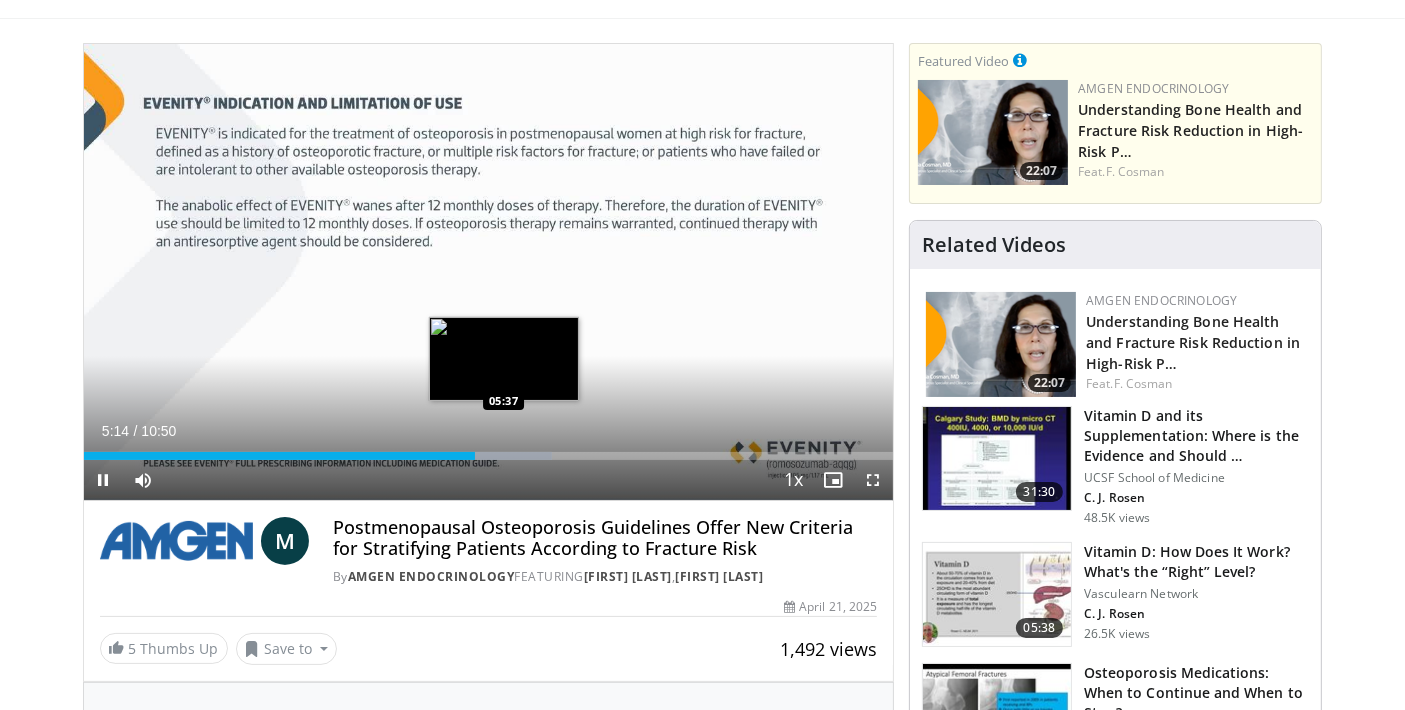click on "Loaded :  57.92% 05:14 05:37" at bounding box center (489, 450) 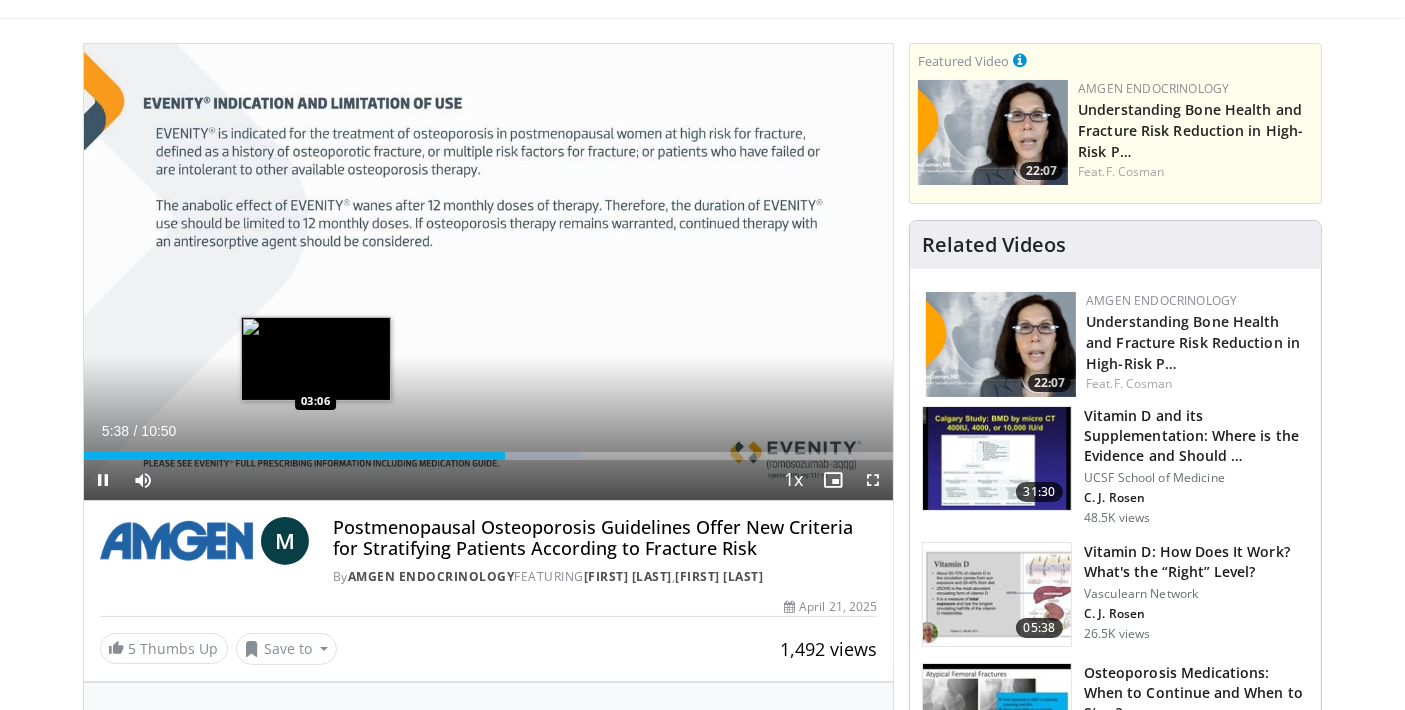 click on "Loaded :  61.54% 05:38 03:06" at bounding box center (489, 456) 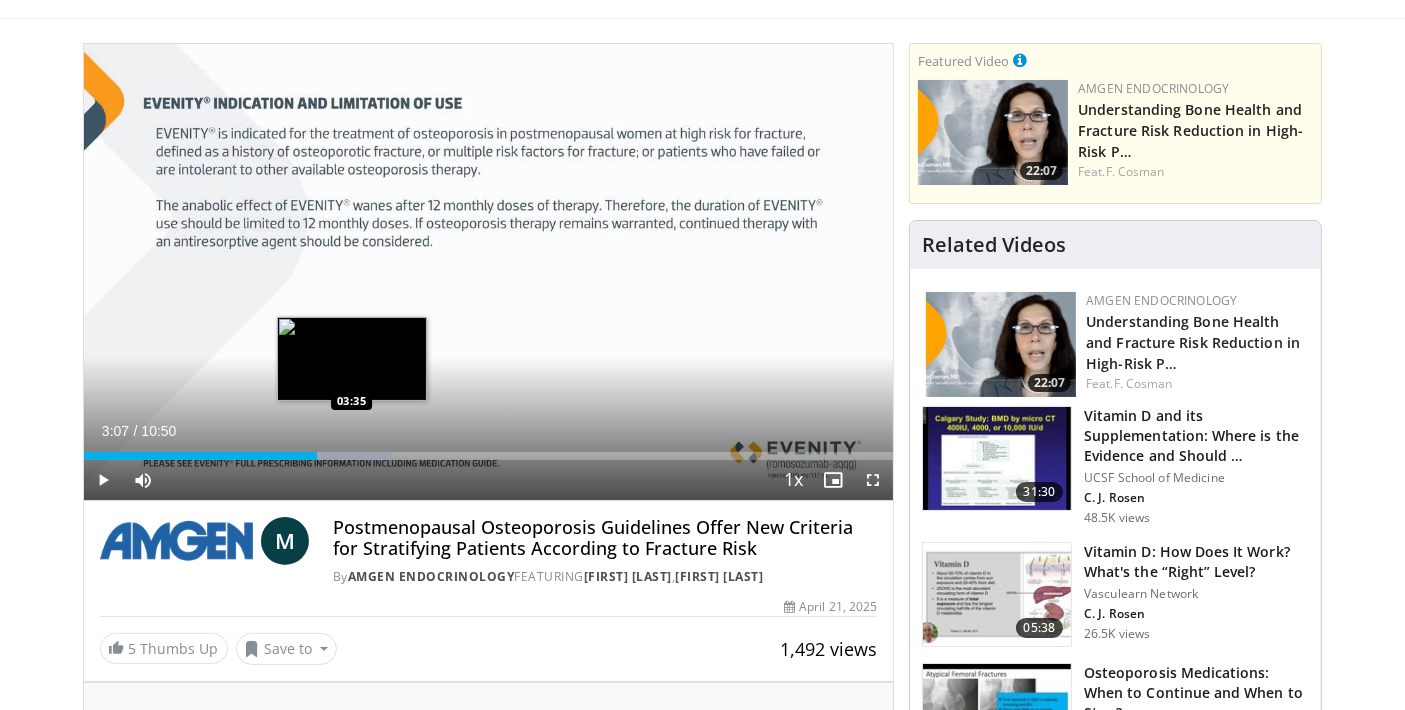 drag, startPoint x: 351, startPoint y: 456, endPoint x: 369, endPoint y: 456, distance: 18 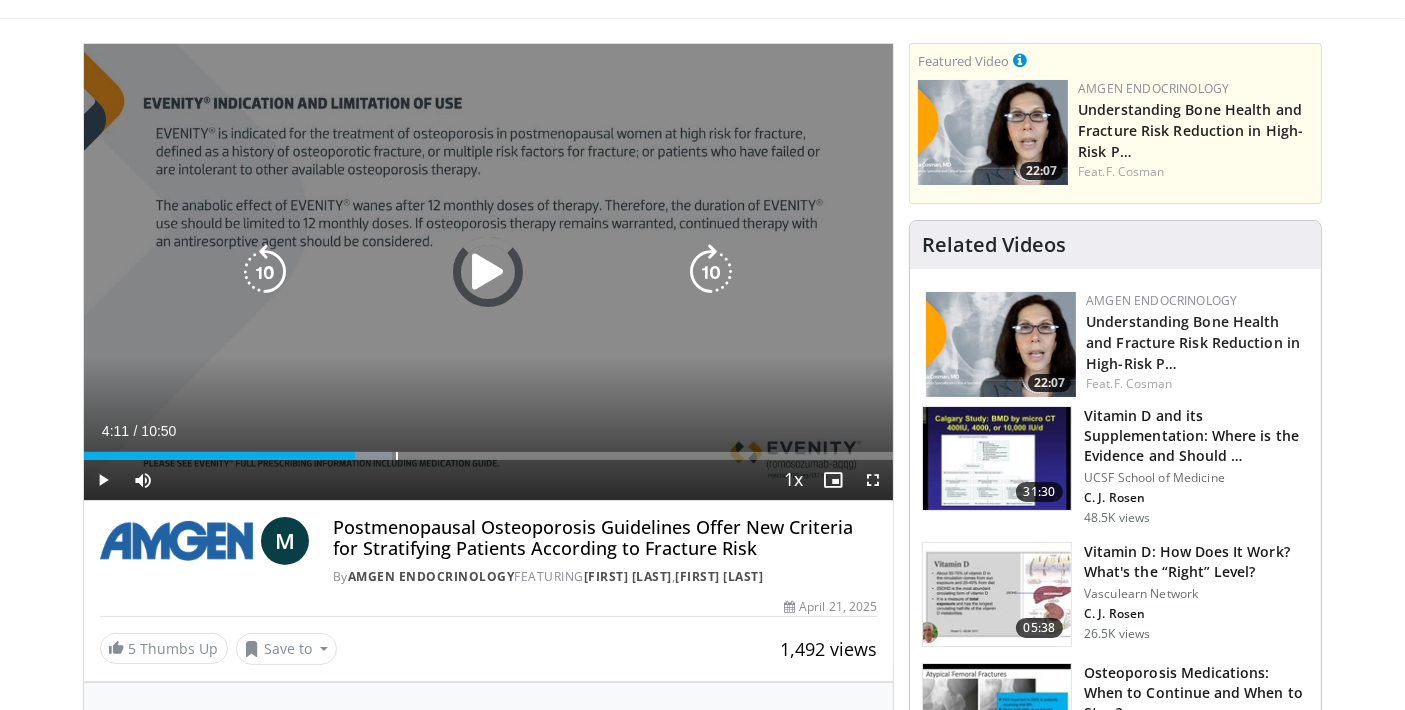 click on "Loaded :  38.10% 03:38 04:10" at bounding box center [489, 456] 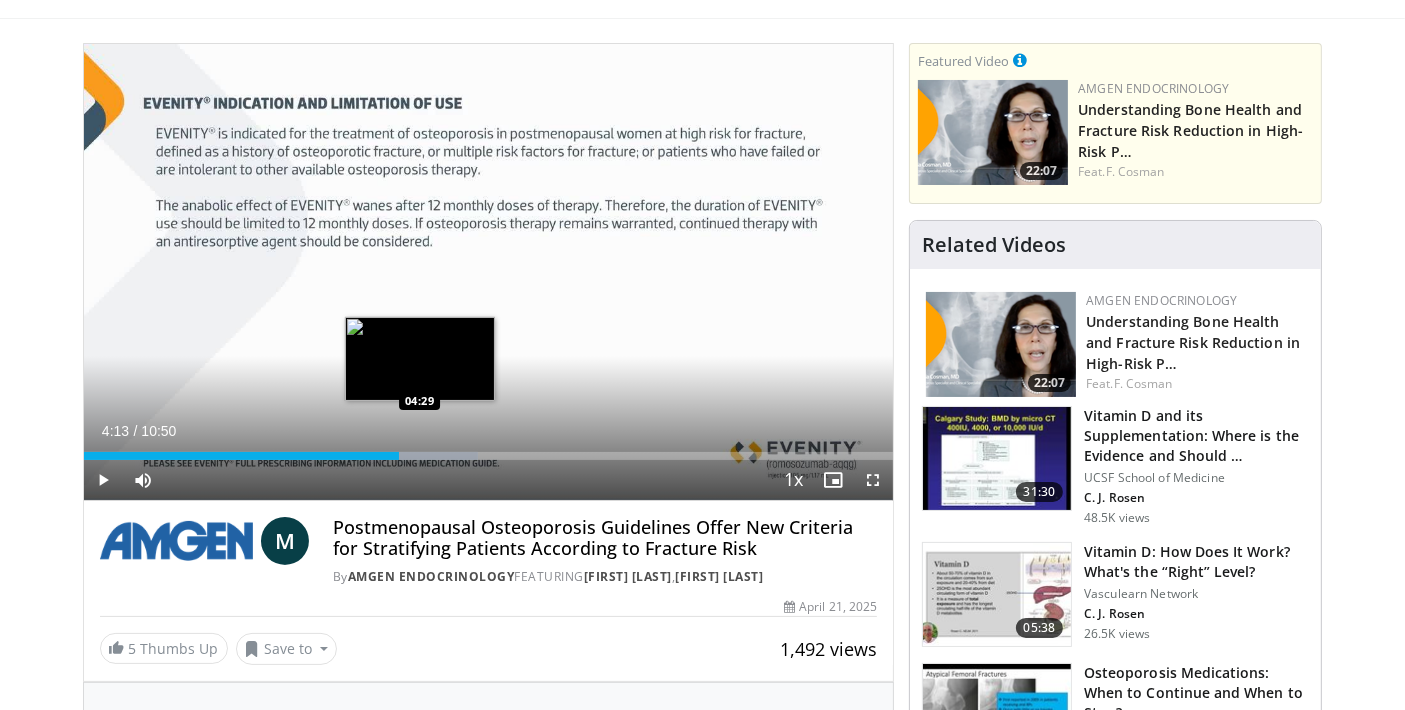 click at bounding box center [421, 456] 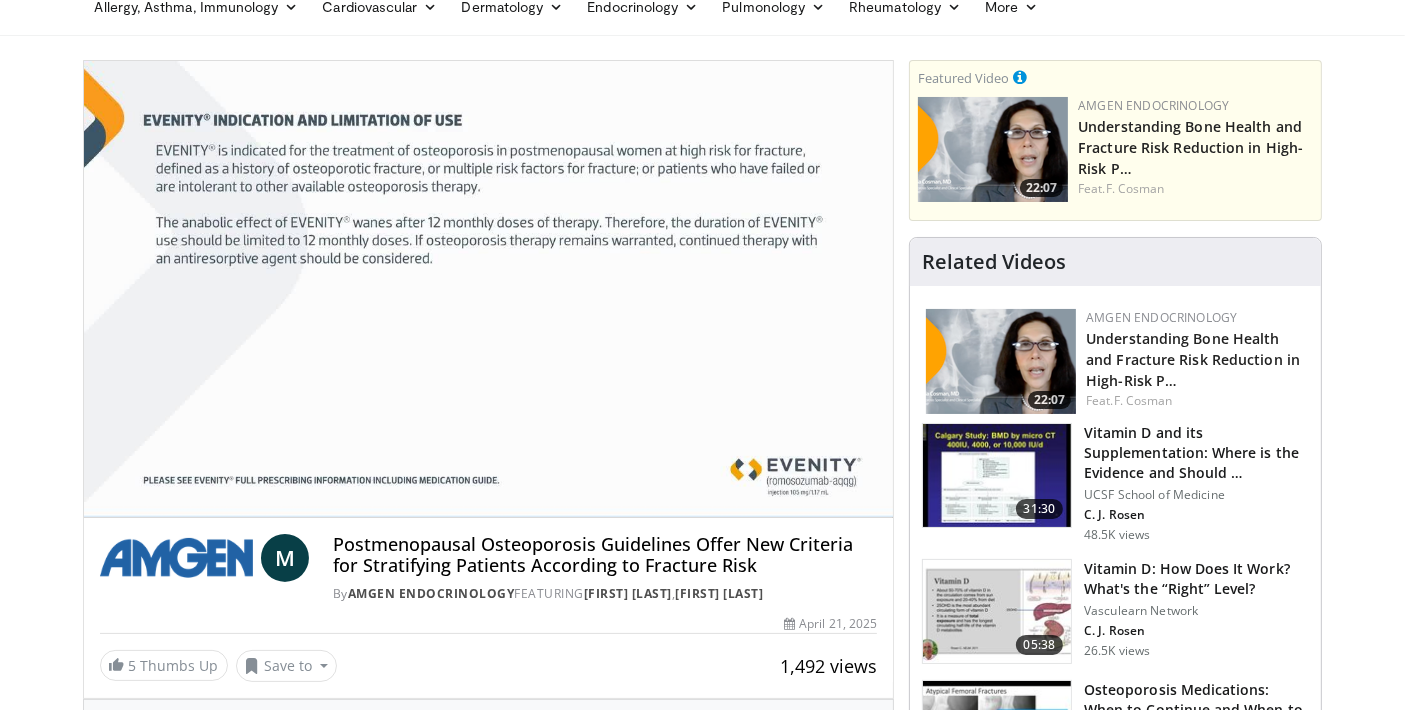 scroll, scrollTop: 0, scrollLeft: 0, axis: both 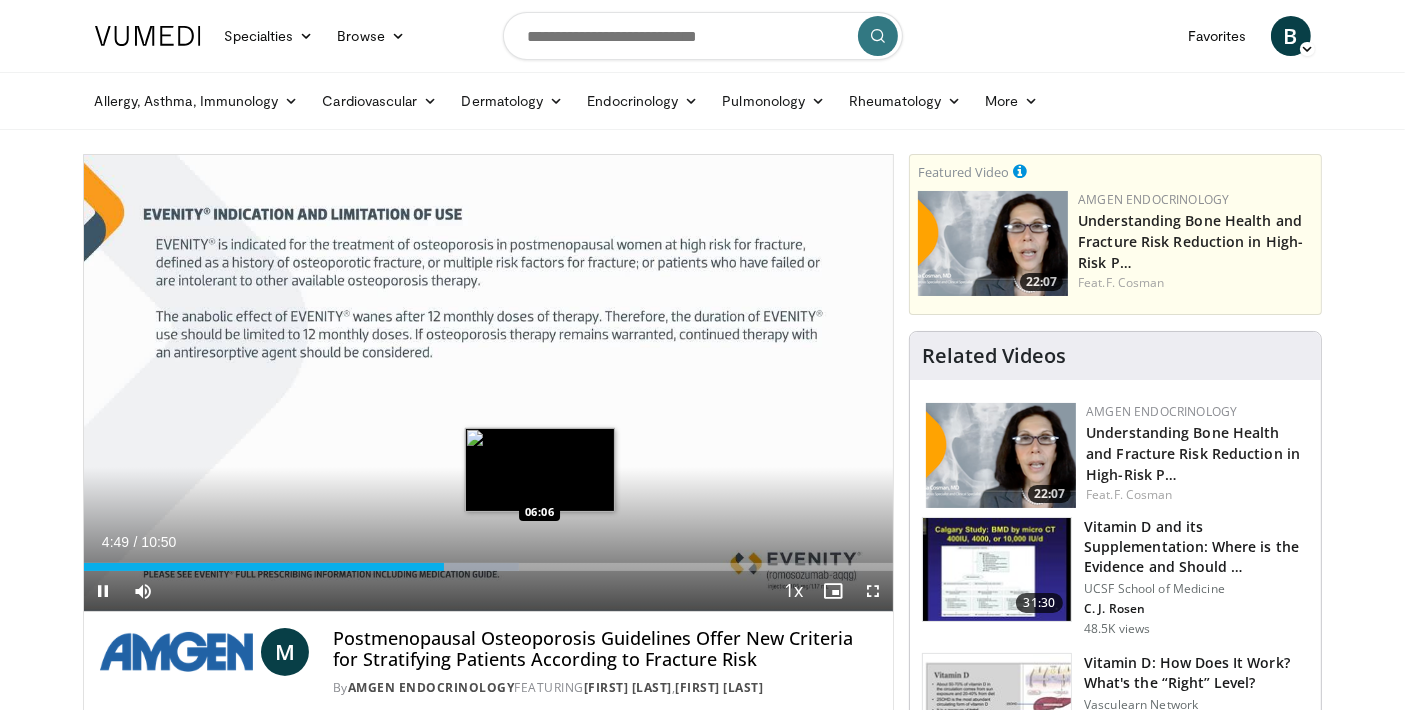 click on "Loaded :  53.85% 04:49 06:06" at bounding box center [489, 561] 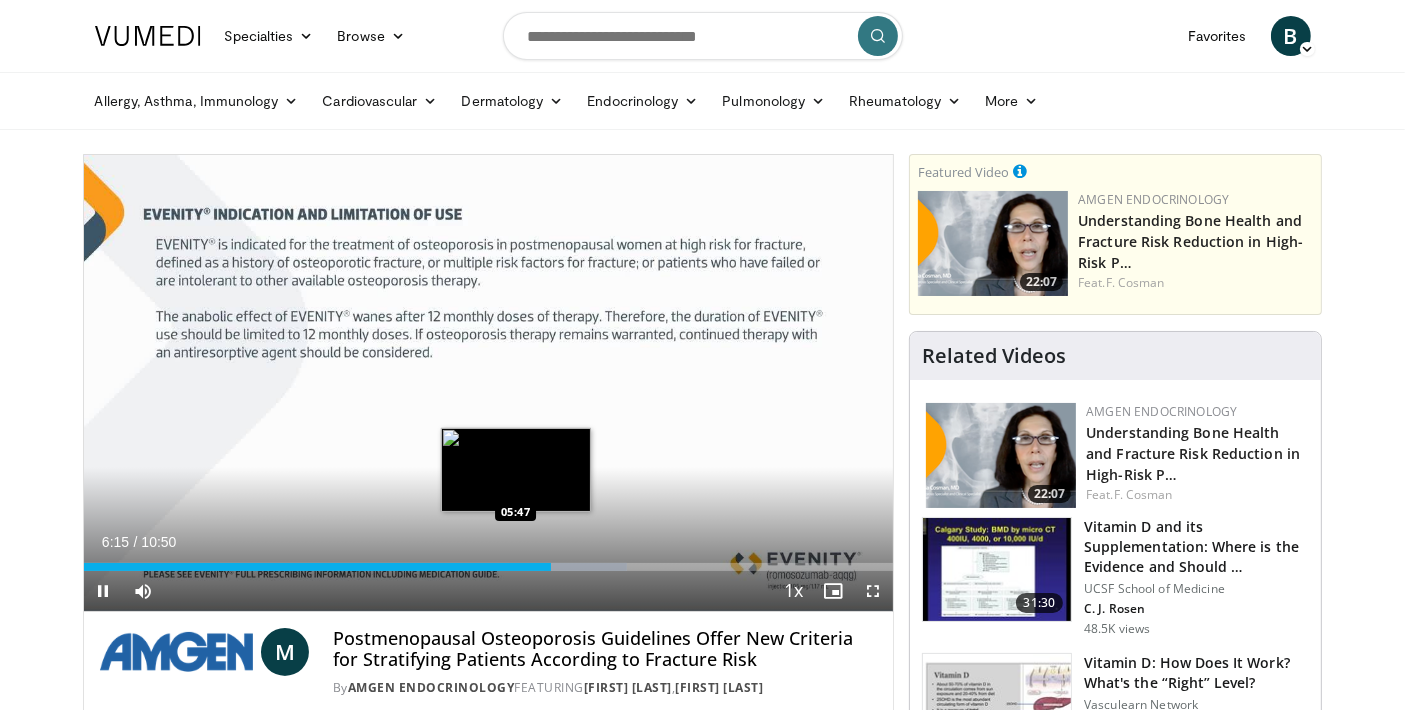 click on "06:15" at bounding box center [318, 567] 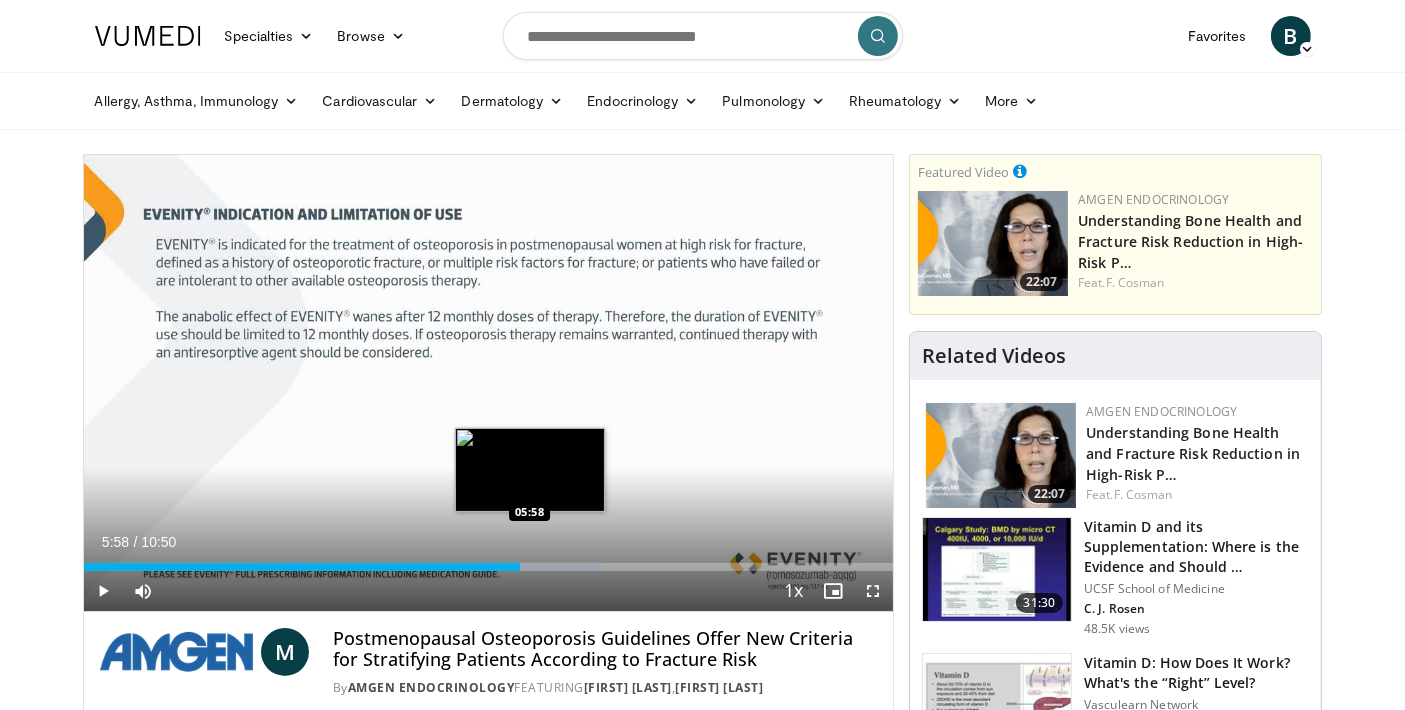 click at bounding box center (554, 567) 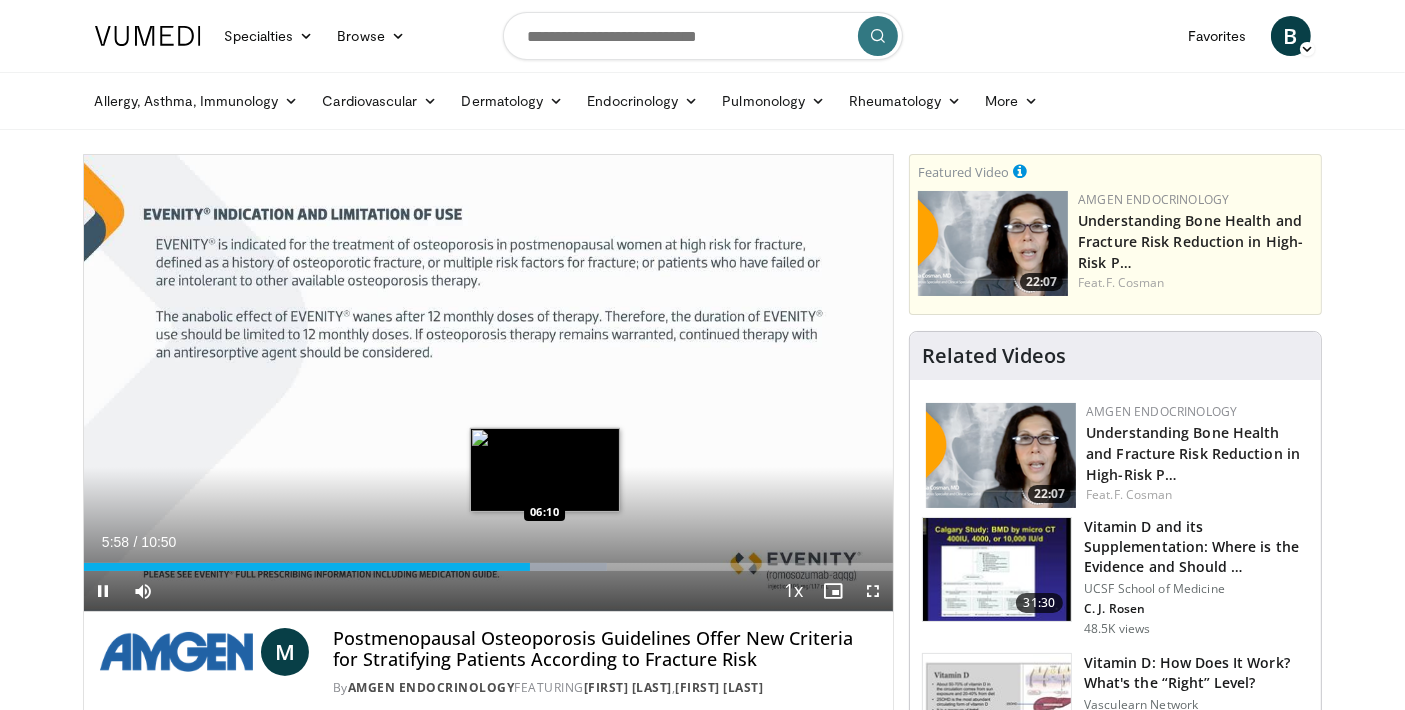 click on "Loaded :  64.62% 05:59 06:10" at bounding box center [489, 567] 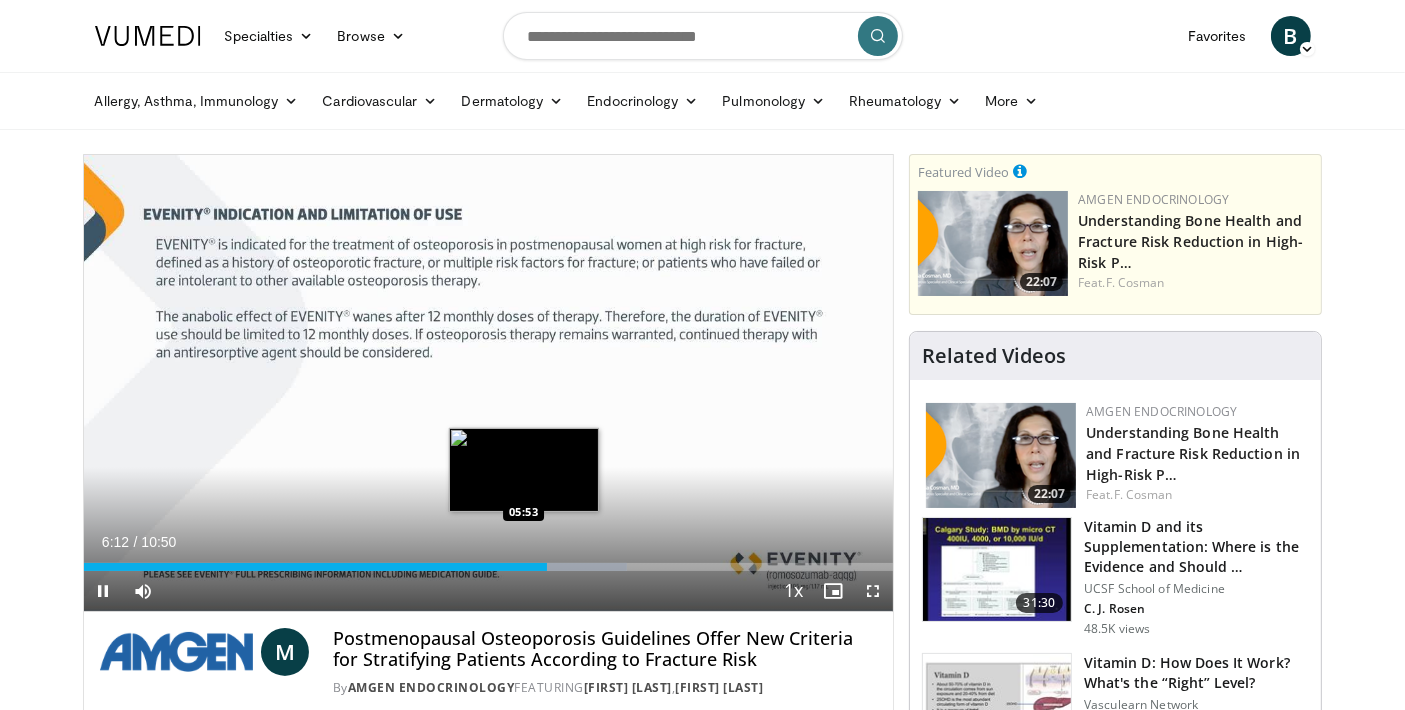 click on "Loaded :  67.07% 06:12 05:53" at bounding box center [489, 567] 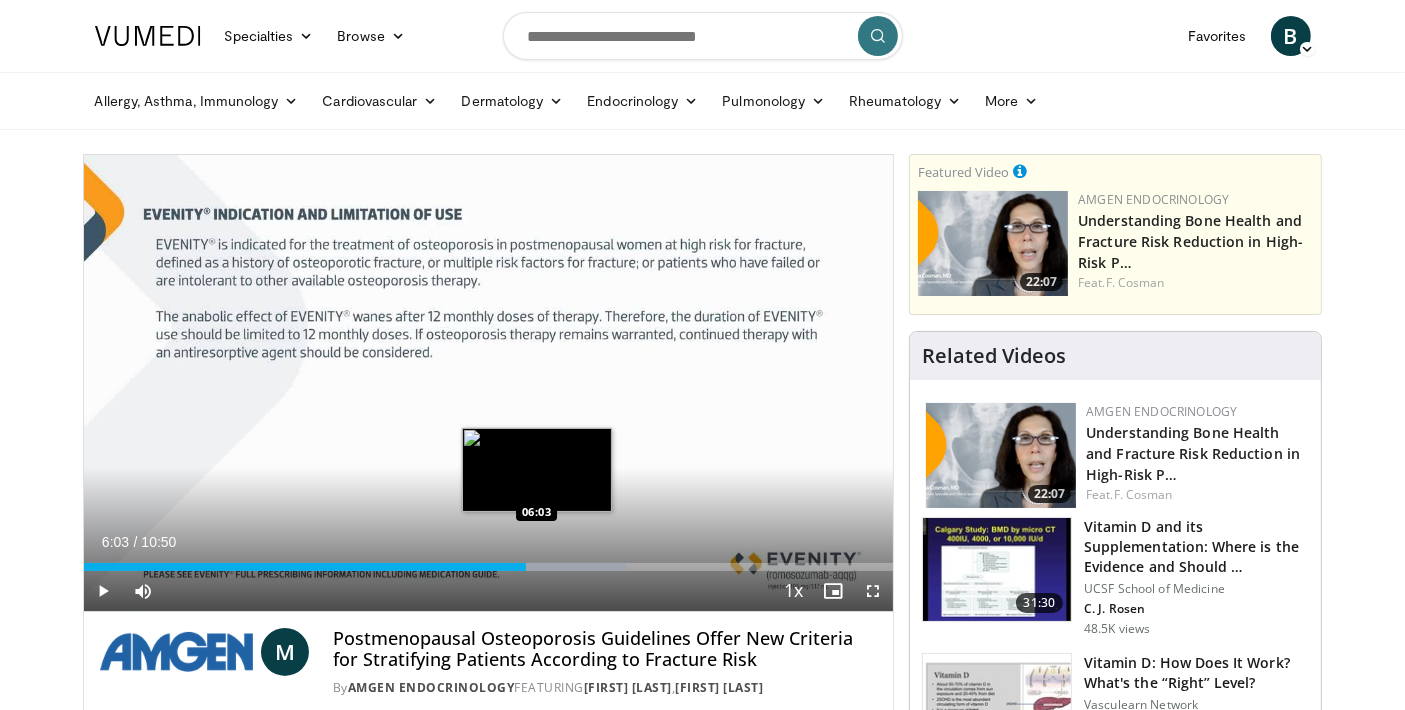 click at bounding box center (568, 567) 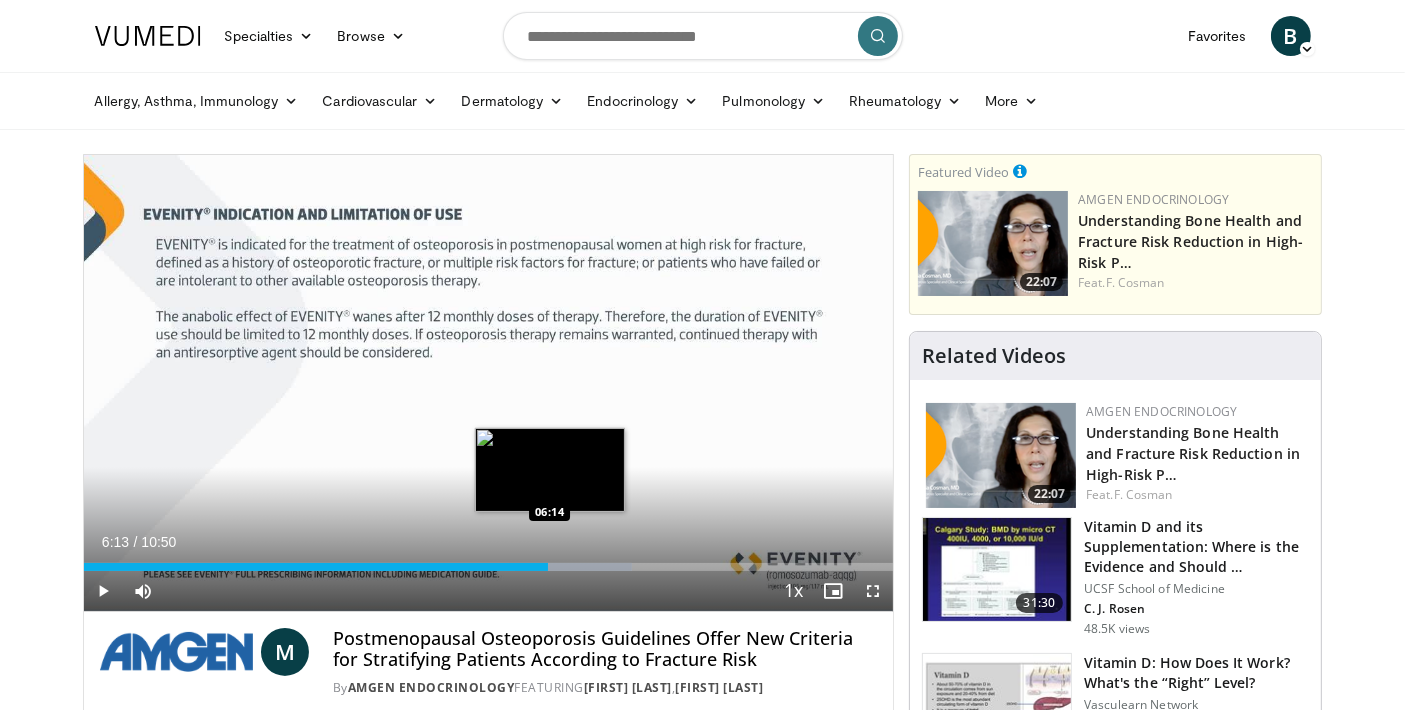 click on "06:13" at bounding box center (316, 567) 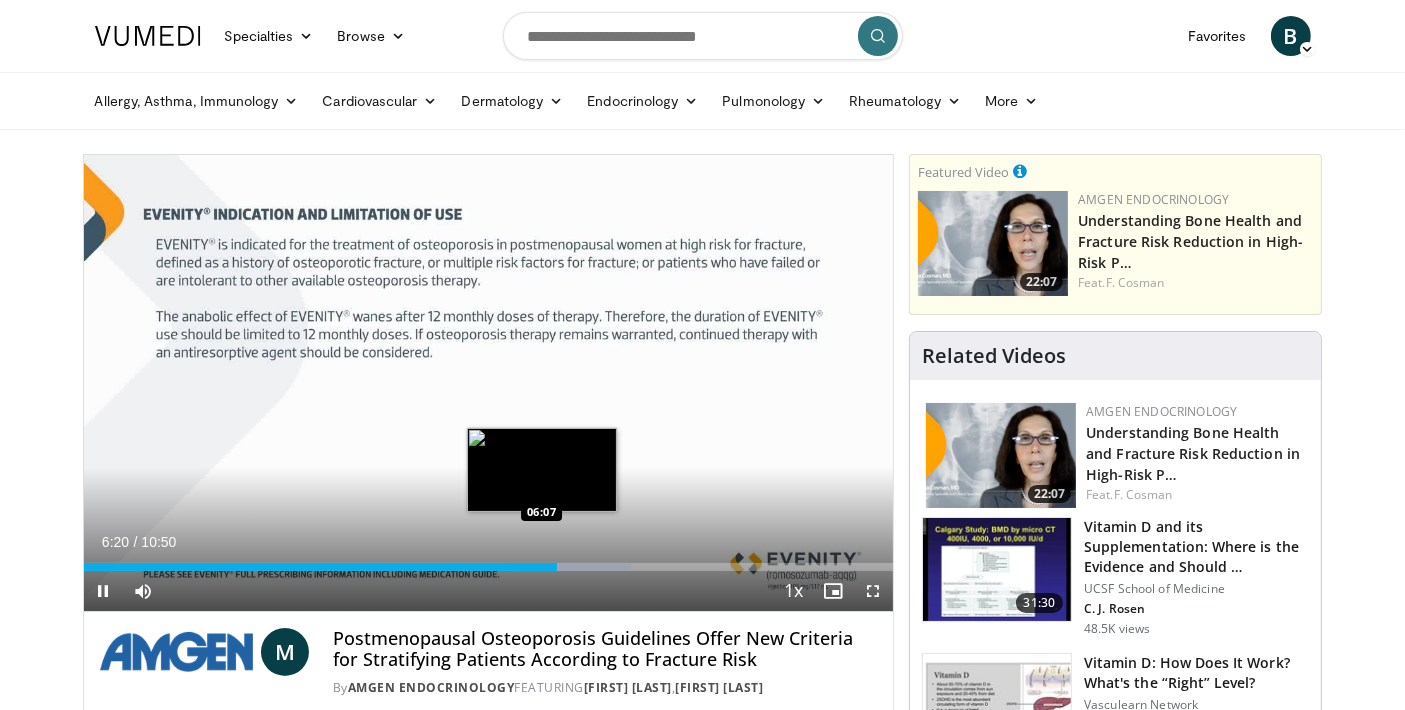 click on "Loaded :  67.69% 06:20 06:07" at bounding box center (489, 561) 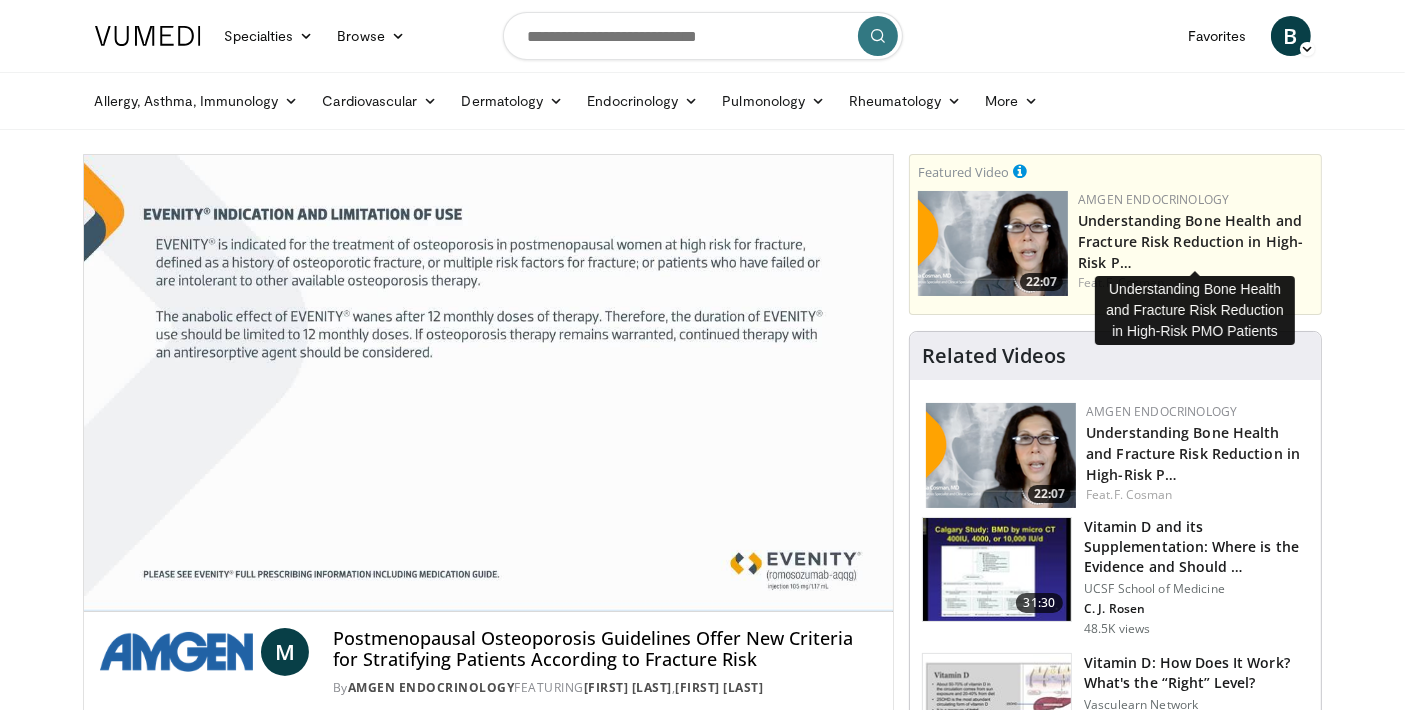 click on "Understanding Bone Health and Fracture Risk Reduction in High-Risk P…" at bounding box center (1195, 240) 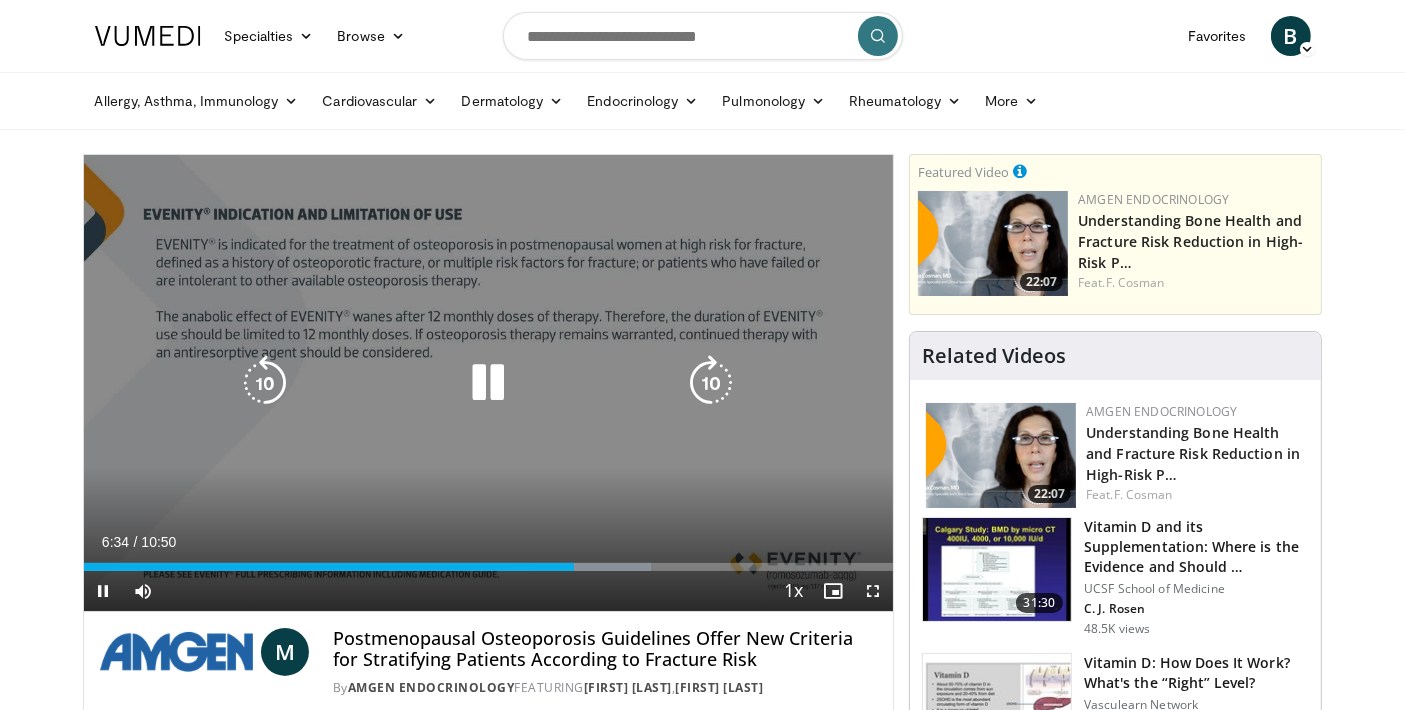 click at bounding box center (488, 383) 